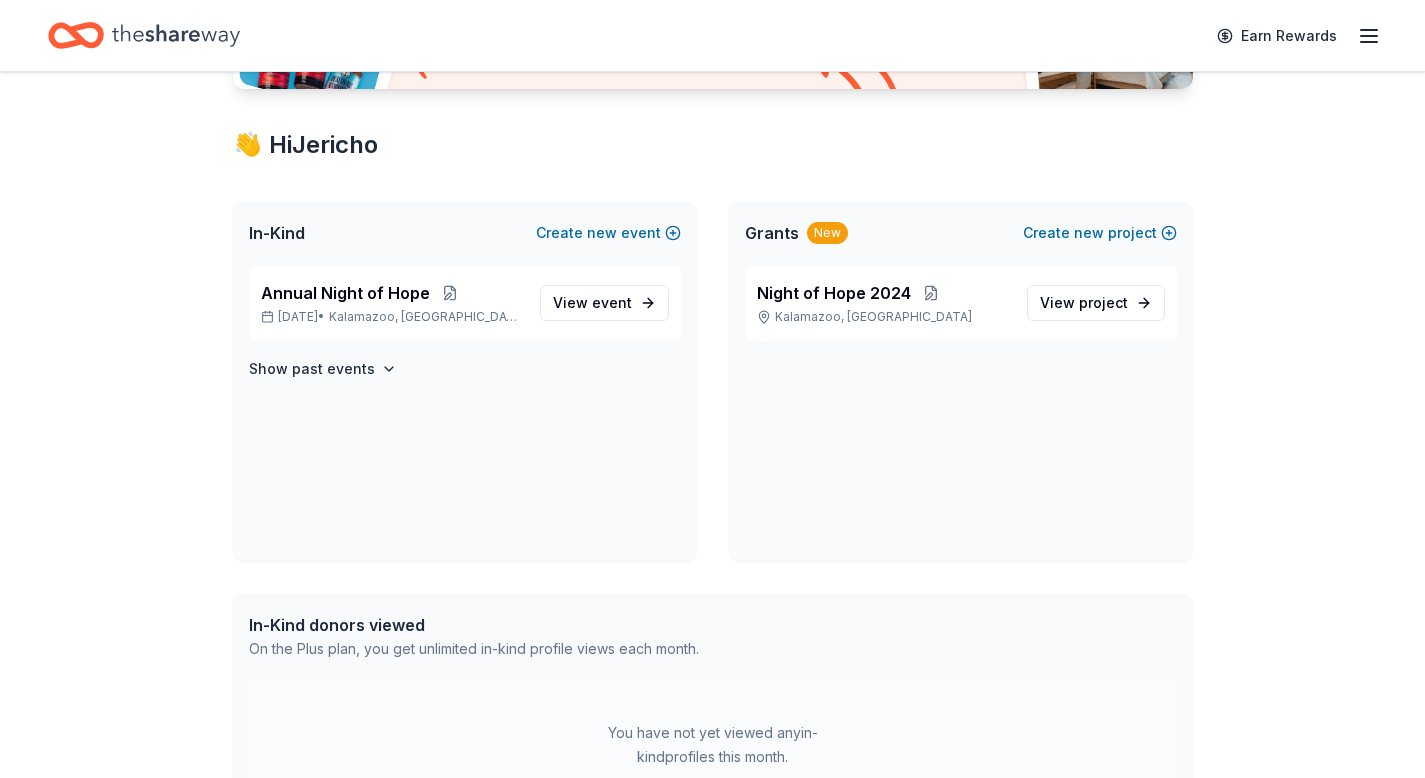 scroll, scrollTop: 331, scrollLeft: 0, axis: vertical 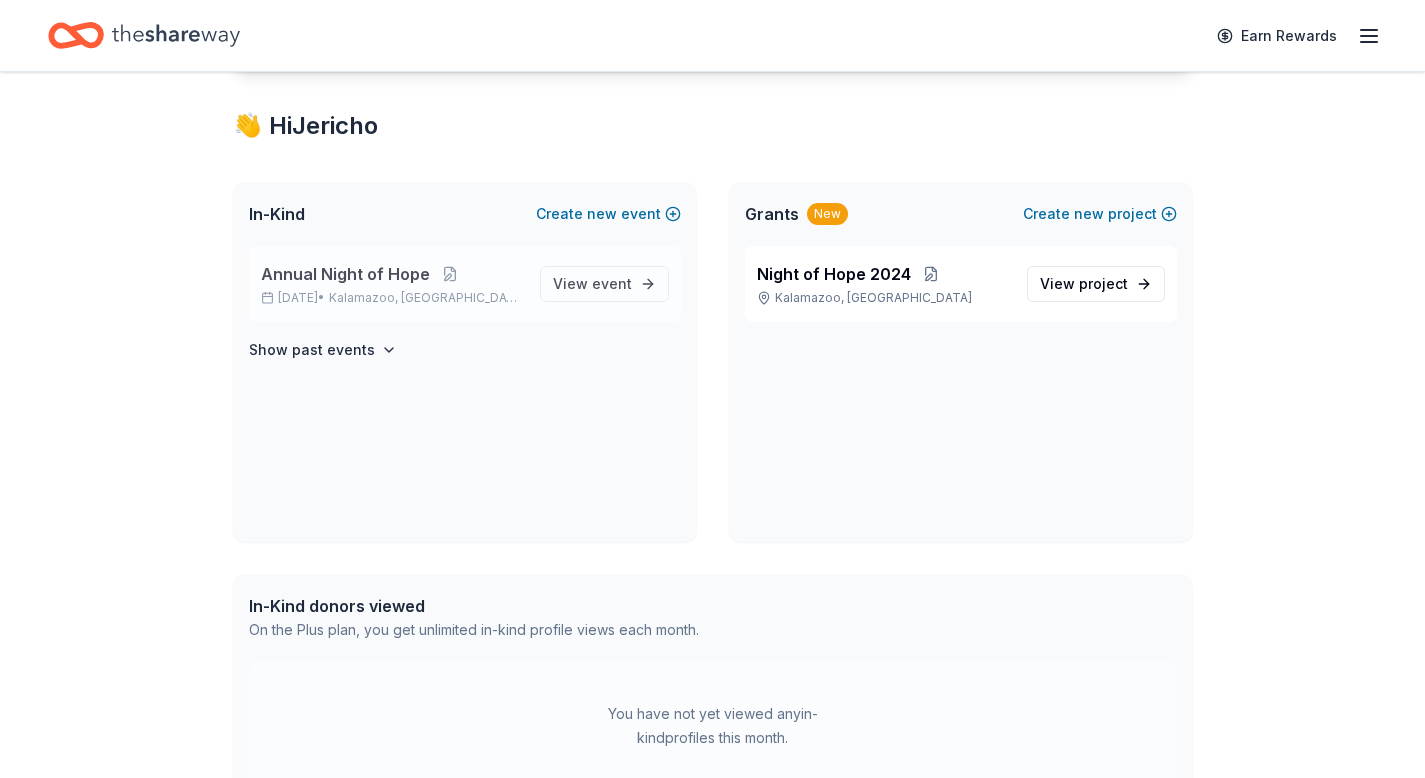 click on "[DATE]  •  [GEOGRAPHIC_DATA], [GEOGRAPHIC_DATA]" at bounding box center [392, 298] 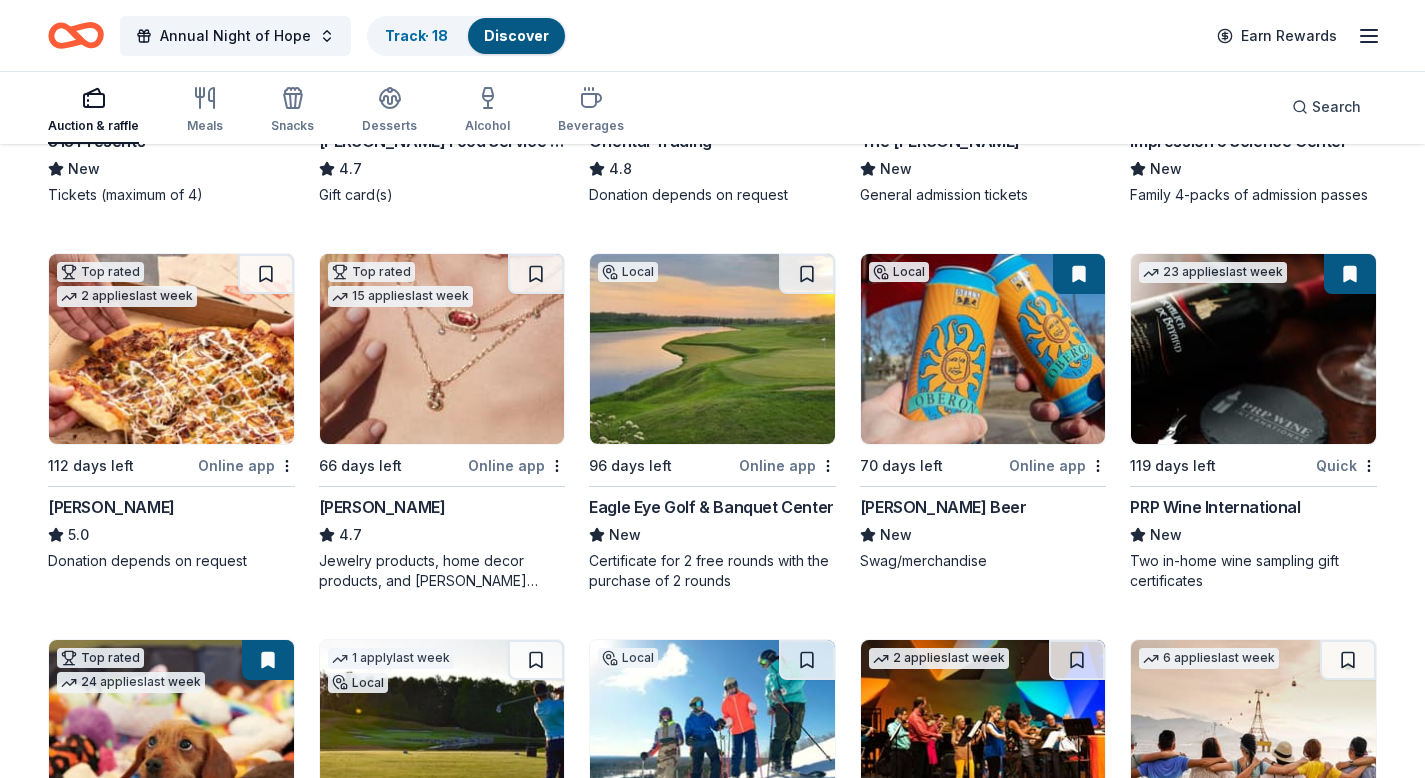 scroll, scrollTop: 483, scrollLeft: 0, axis: vertical 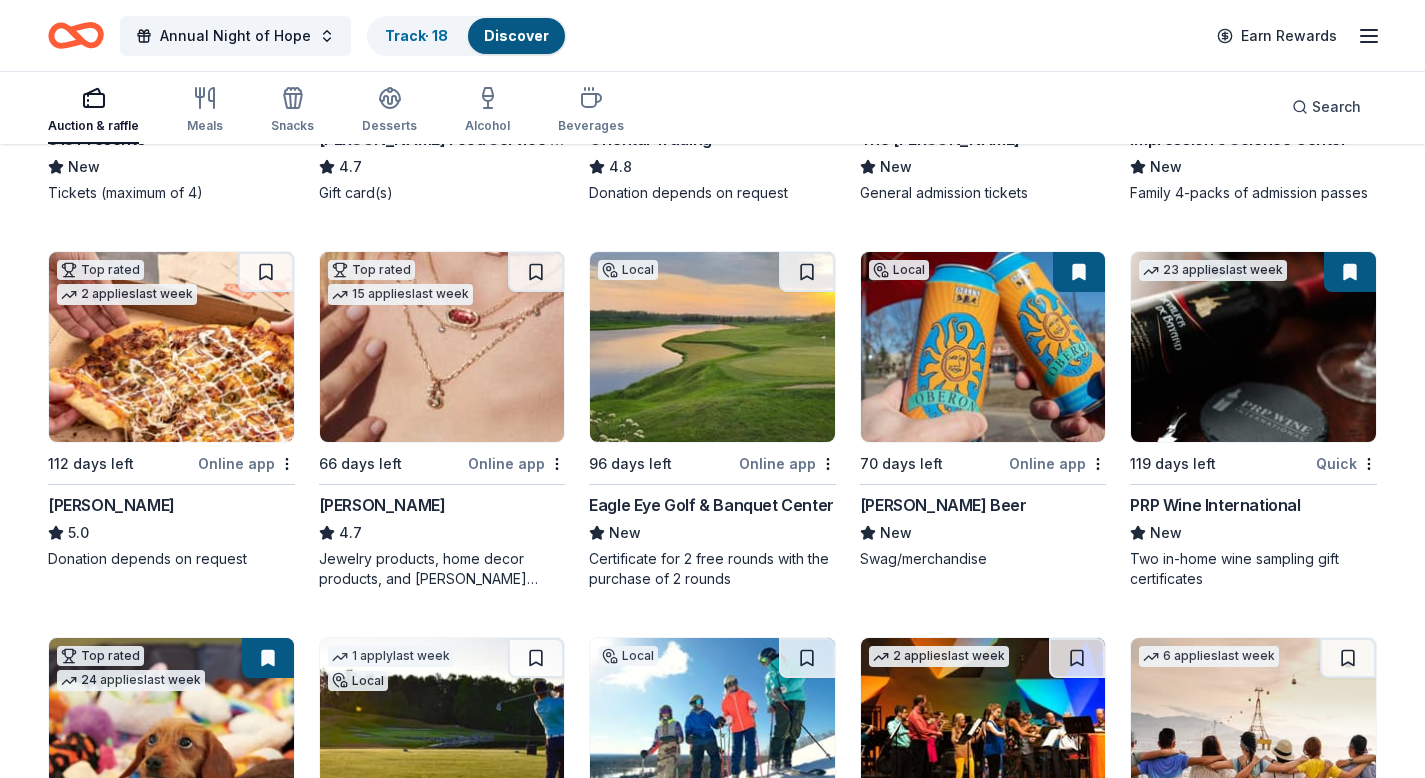 click at bounding box center [712, 347] 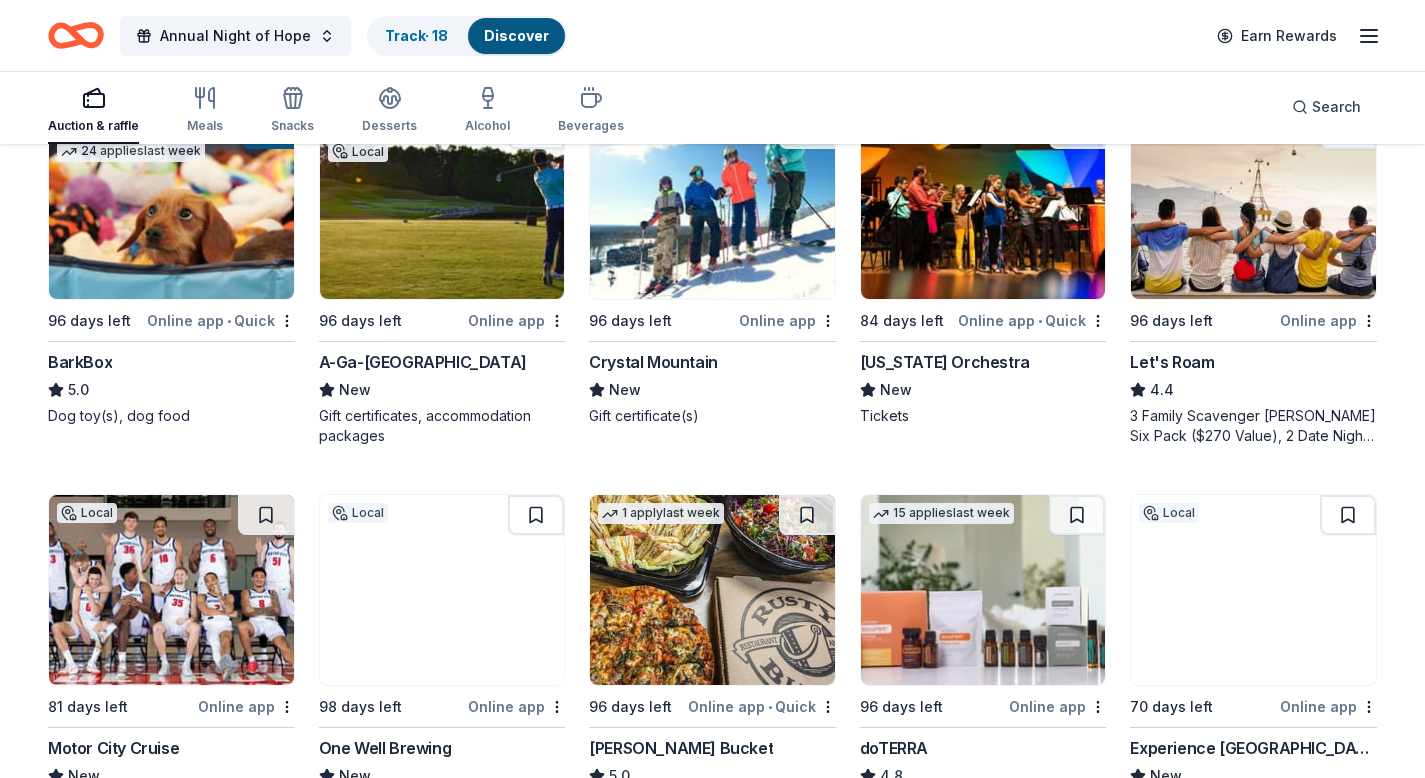 scroll, scrollTop: 1019, scrollLeft: 0, axis: vertical 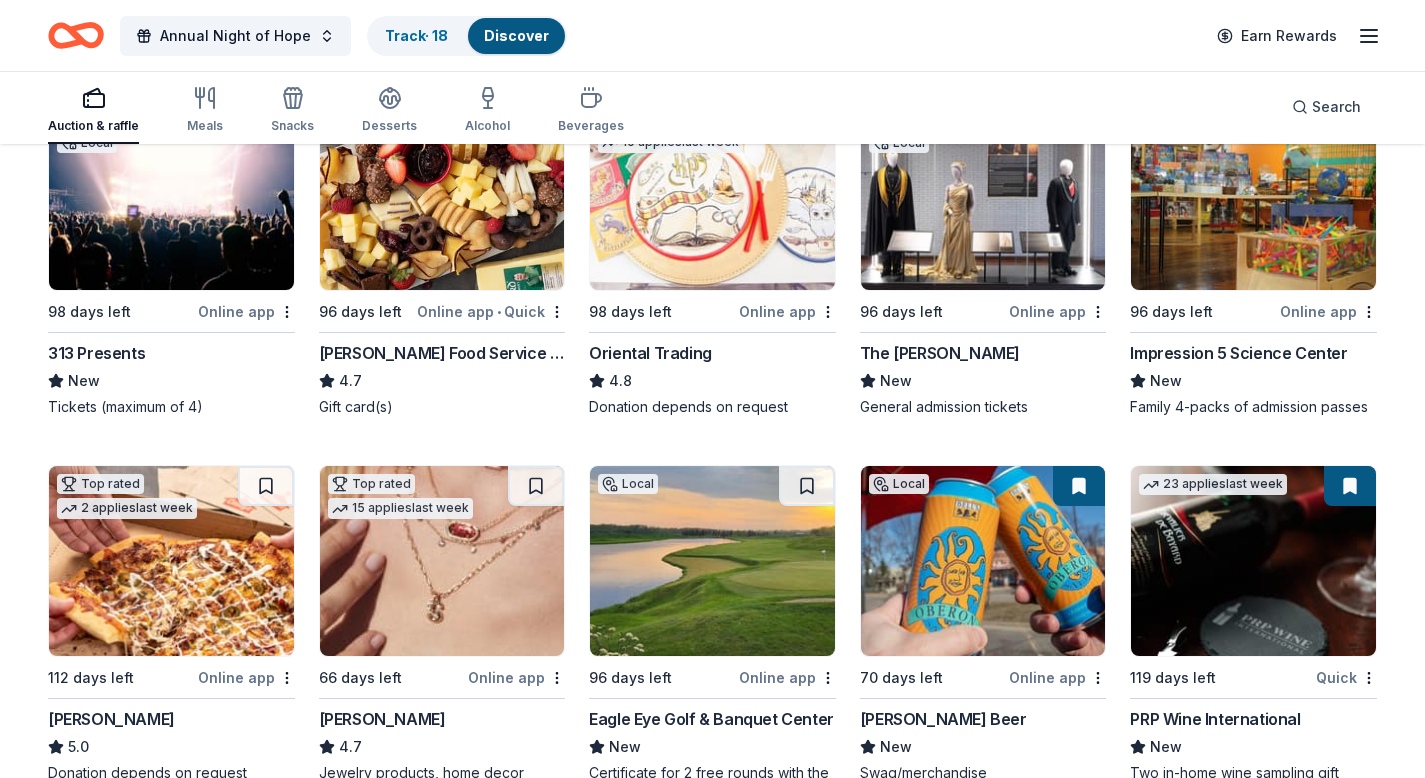 click at bounding box center (983, 561) 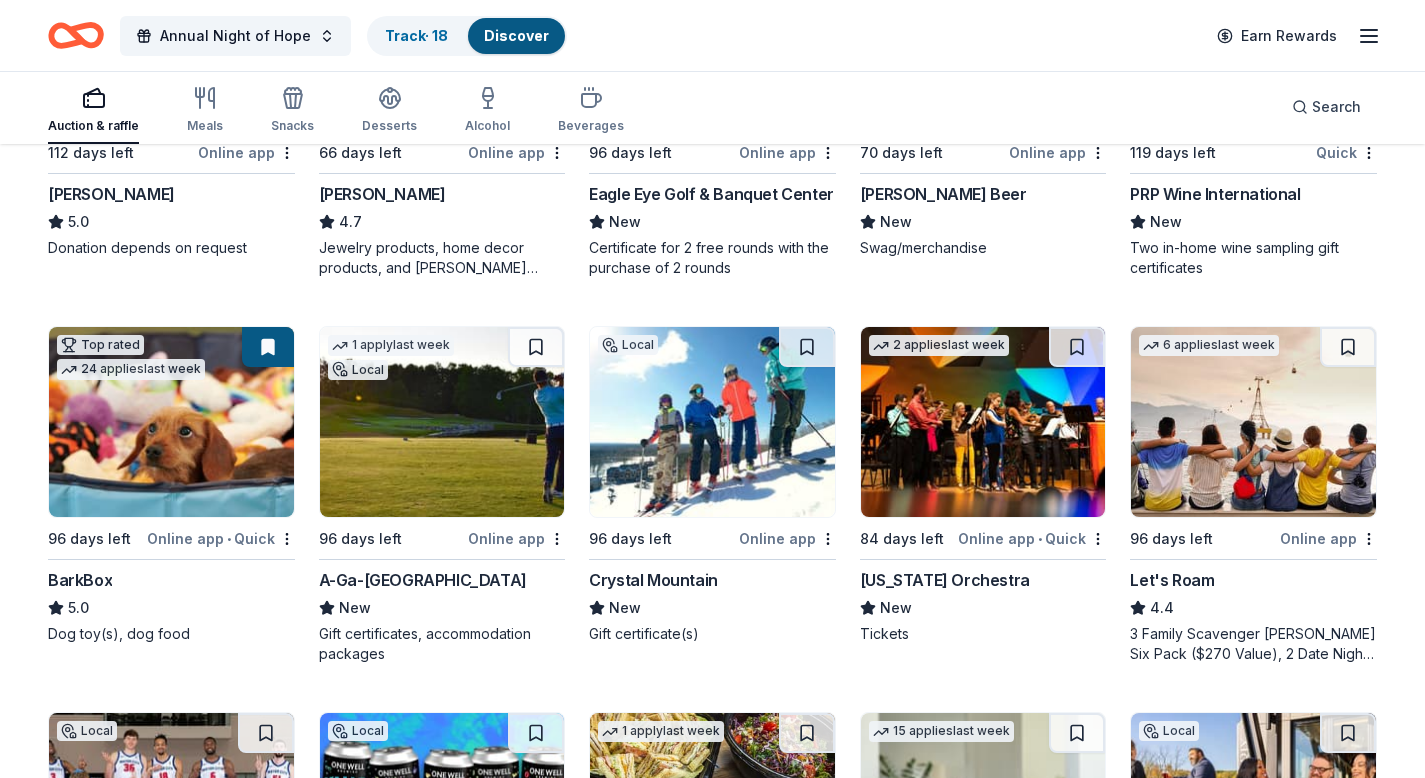 scroll, scrollTop: 795, scrollLeft: 0, axis: vertical 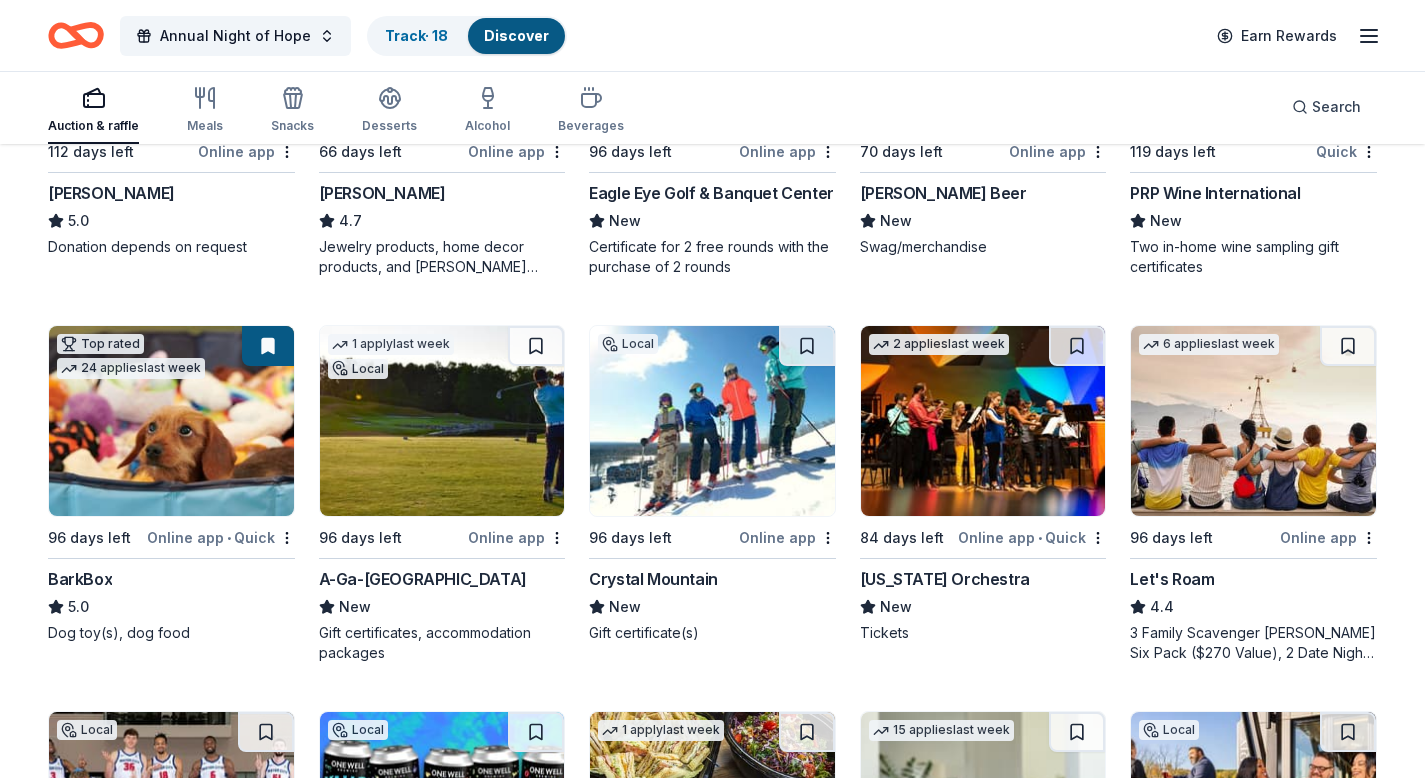 click at bounding box center (712, 421) 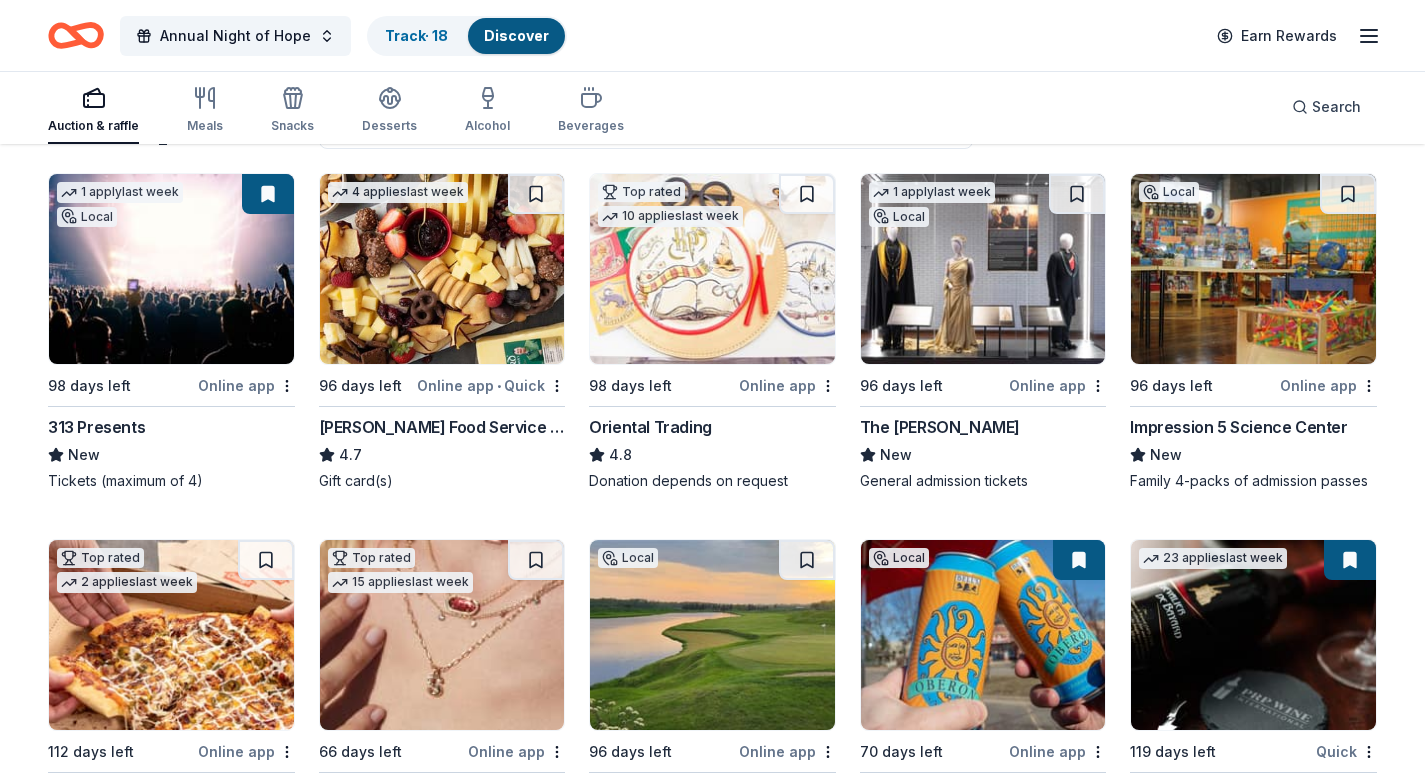 scroll, scrollTop: 0, scrollLeft: 0, axis: both 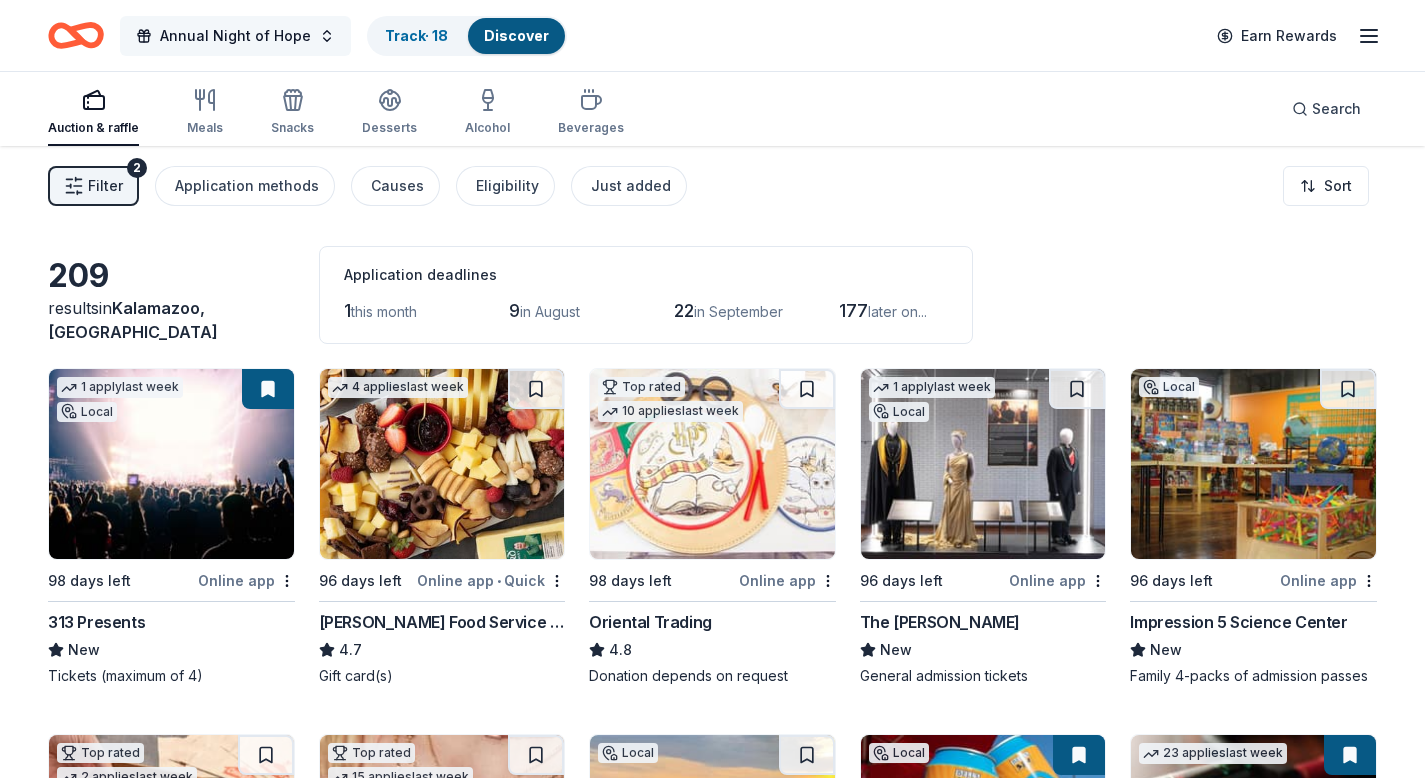click on "Annual Night of Hope" at bounding box center [235, 36] 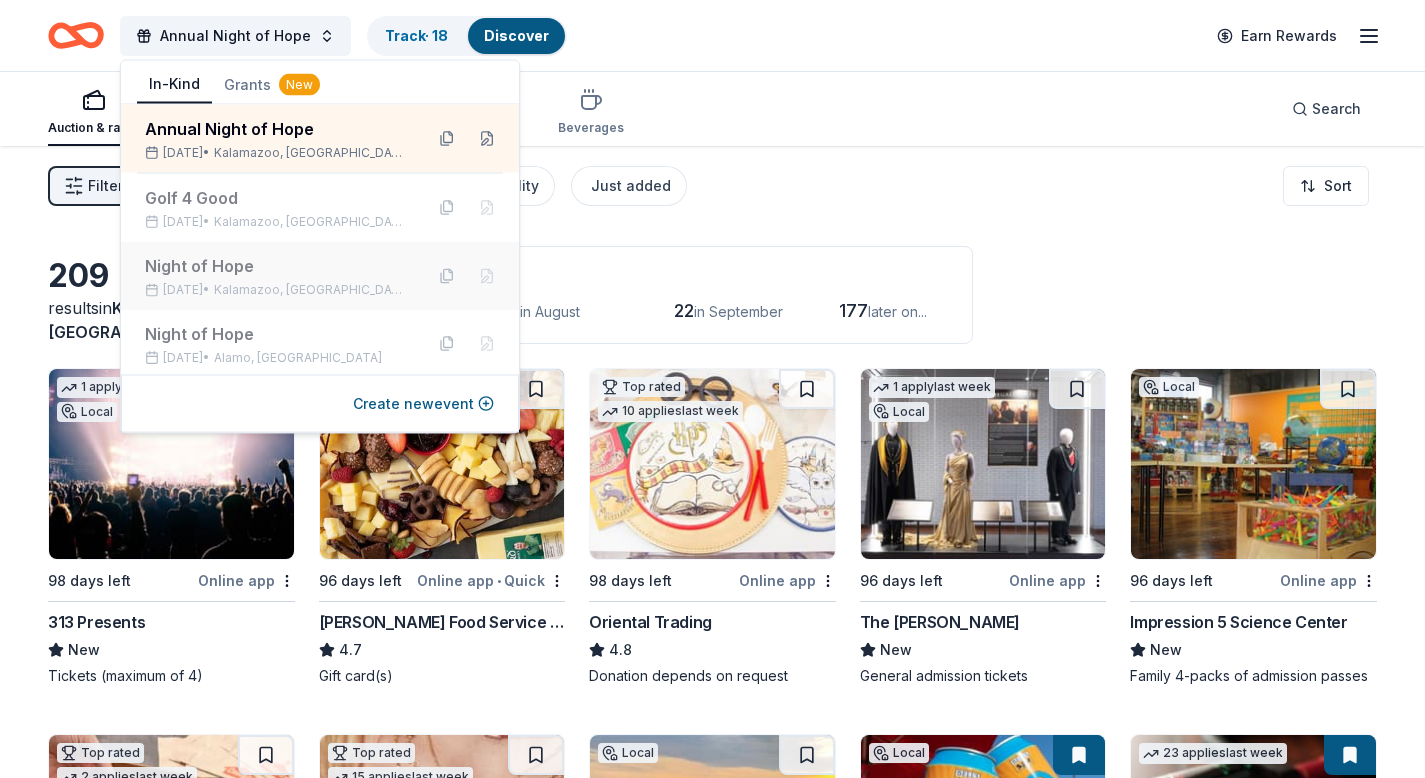 click on "Night of Hope" at bounding box center [276, 266] 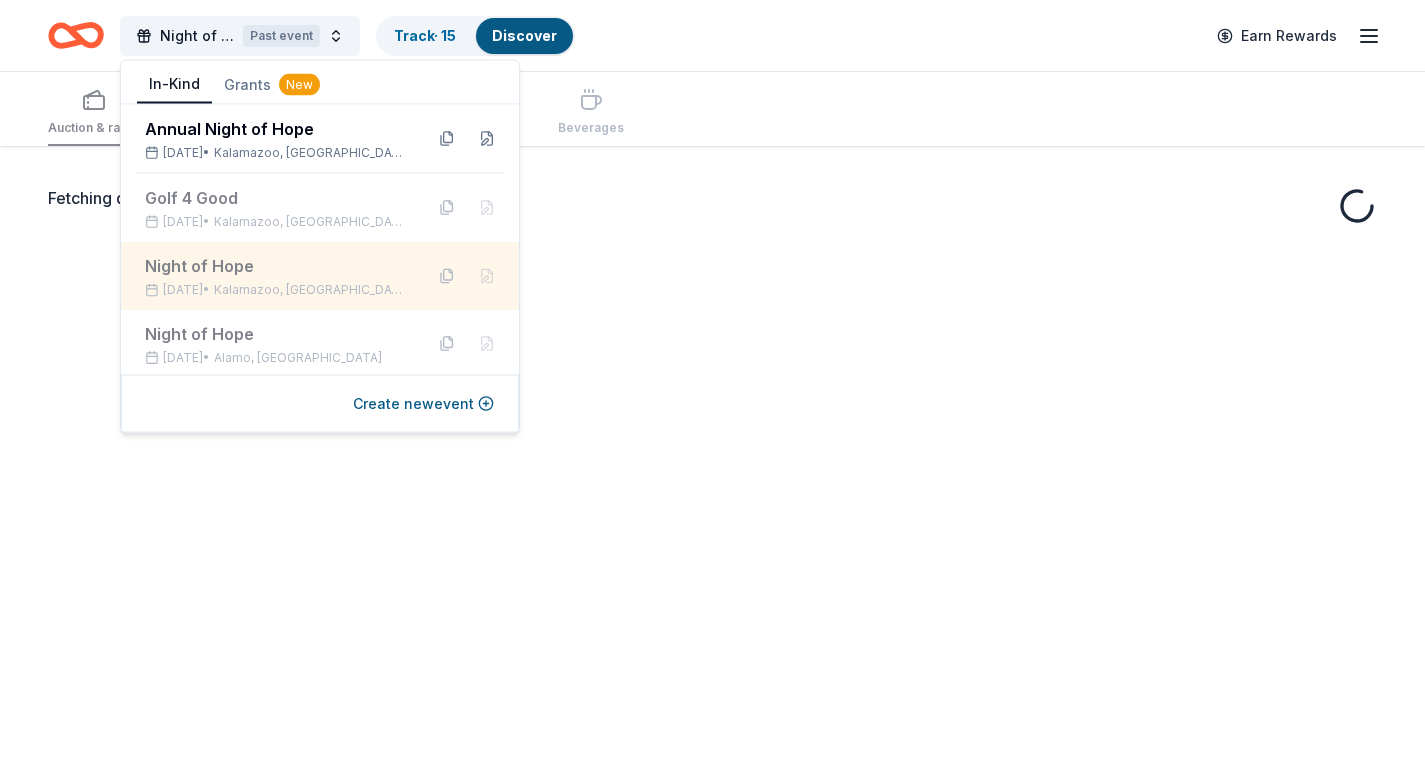 click on "Night of Hope  Nov 01, 2024  •  Kalamazoo, MI" at bounding box center [276, 276] 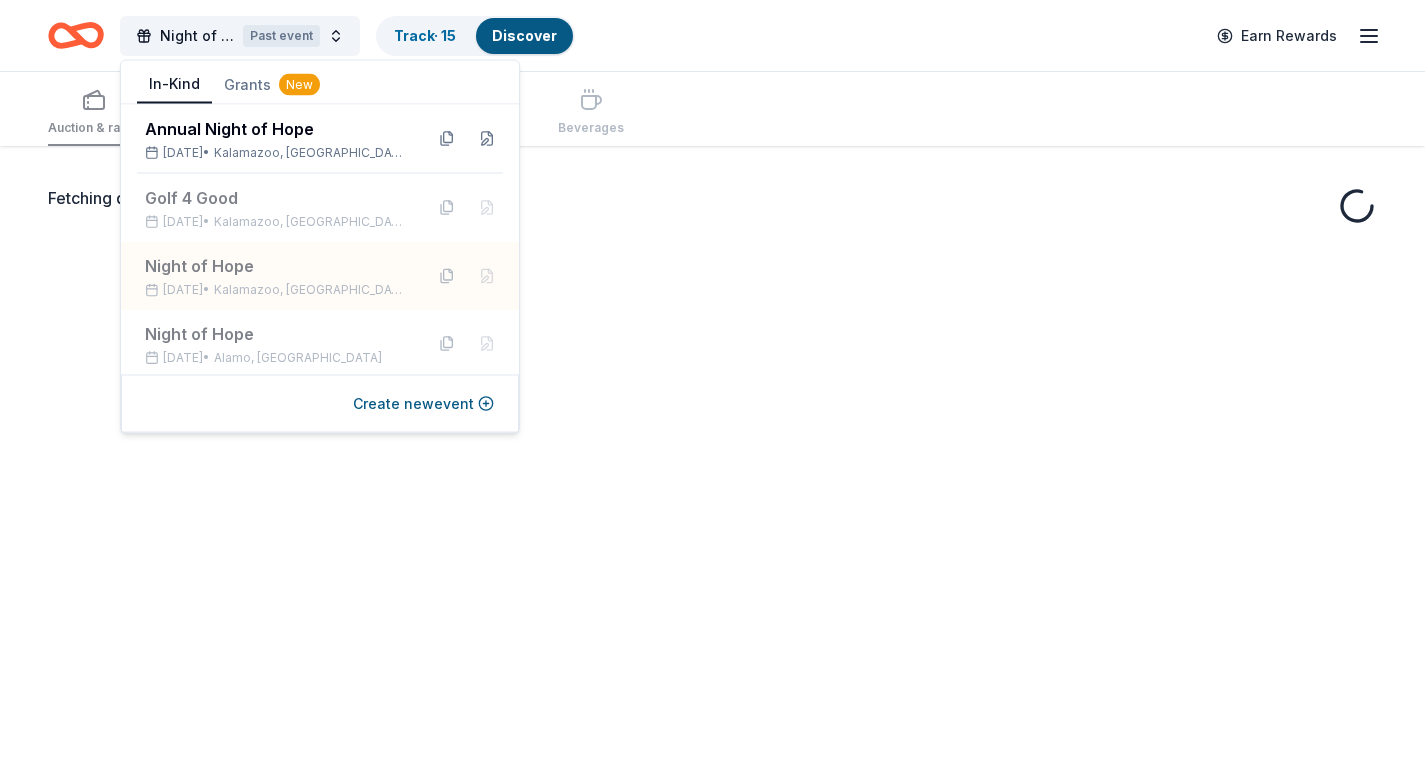 click on "Auction & raffle Meals Snacks Desserts Alcohol Beverages" at bounding box center (712, 109) 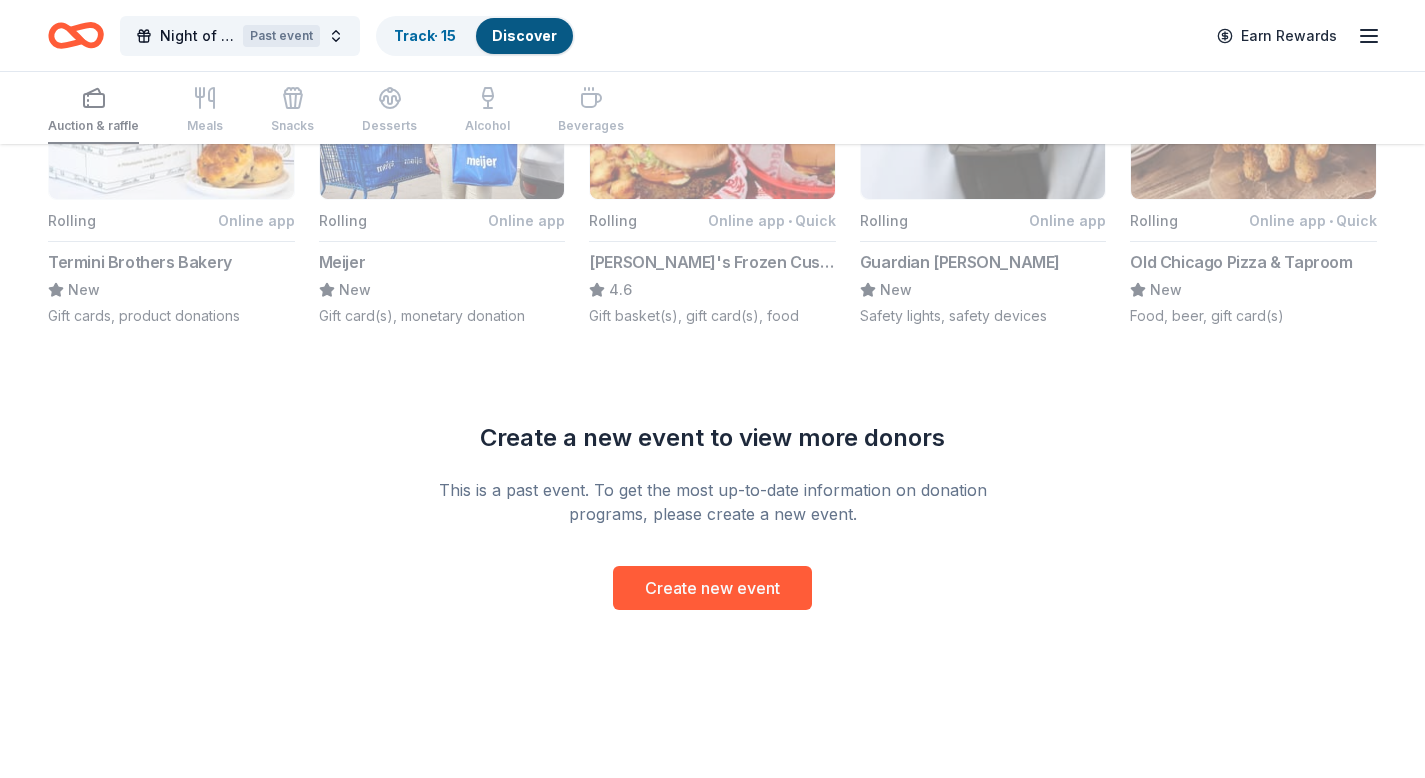 scroll, scrollTop: 0, scrollLeft: 0, axis: both 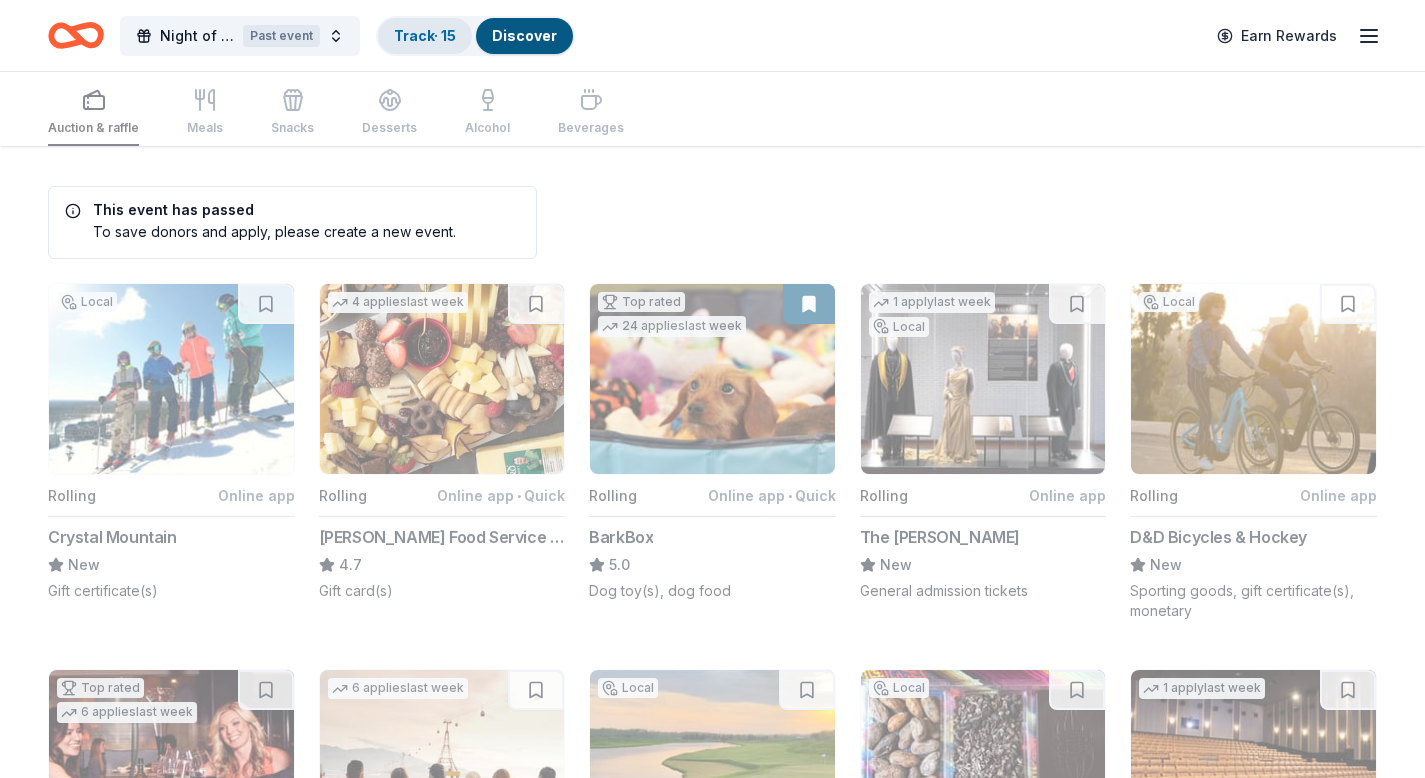 click on "Track  · 15" at bounding box center (425, 35) 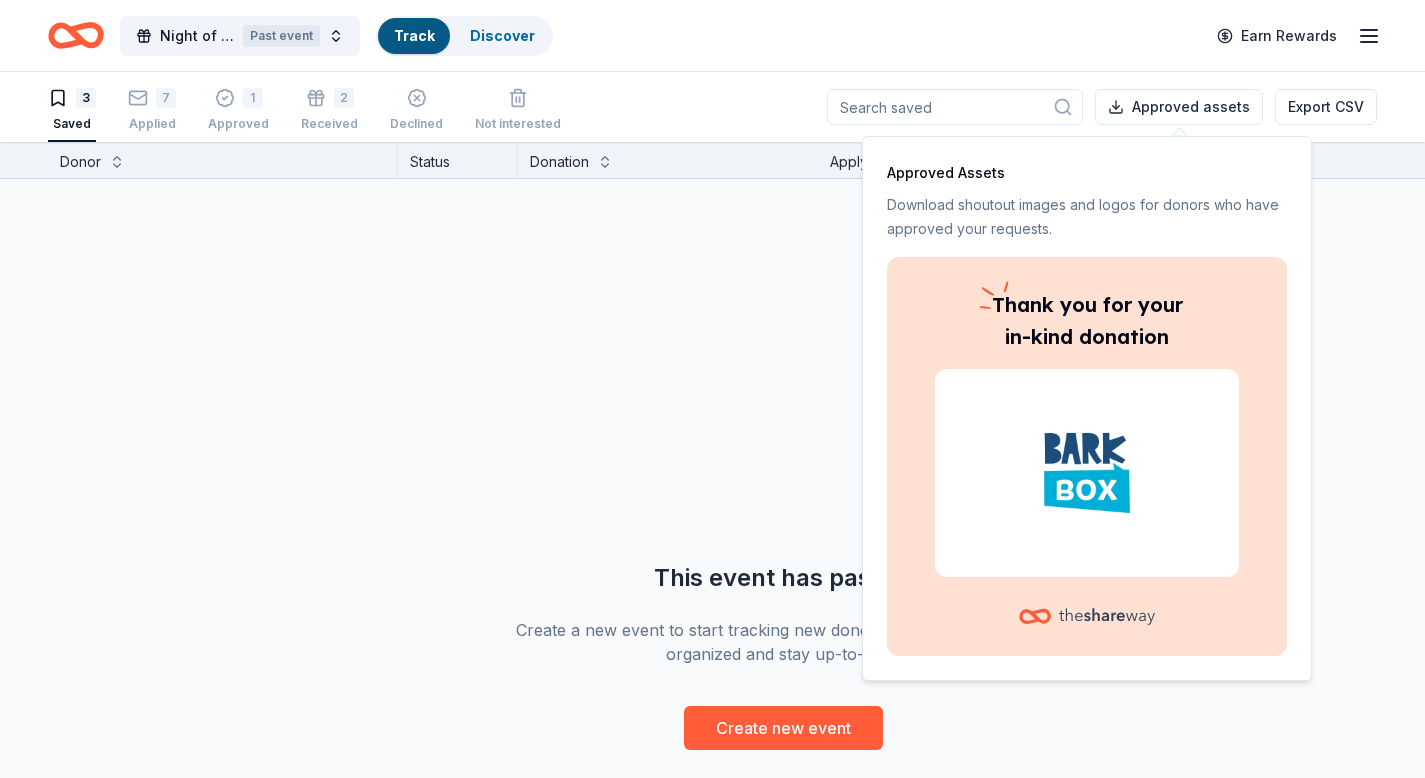 scroll, scrollTop: 1, scrollLeft: 0, axis: vertical 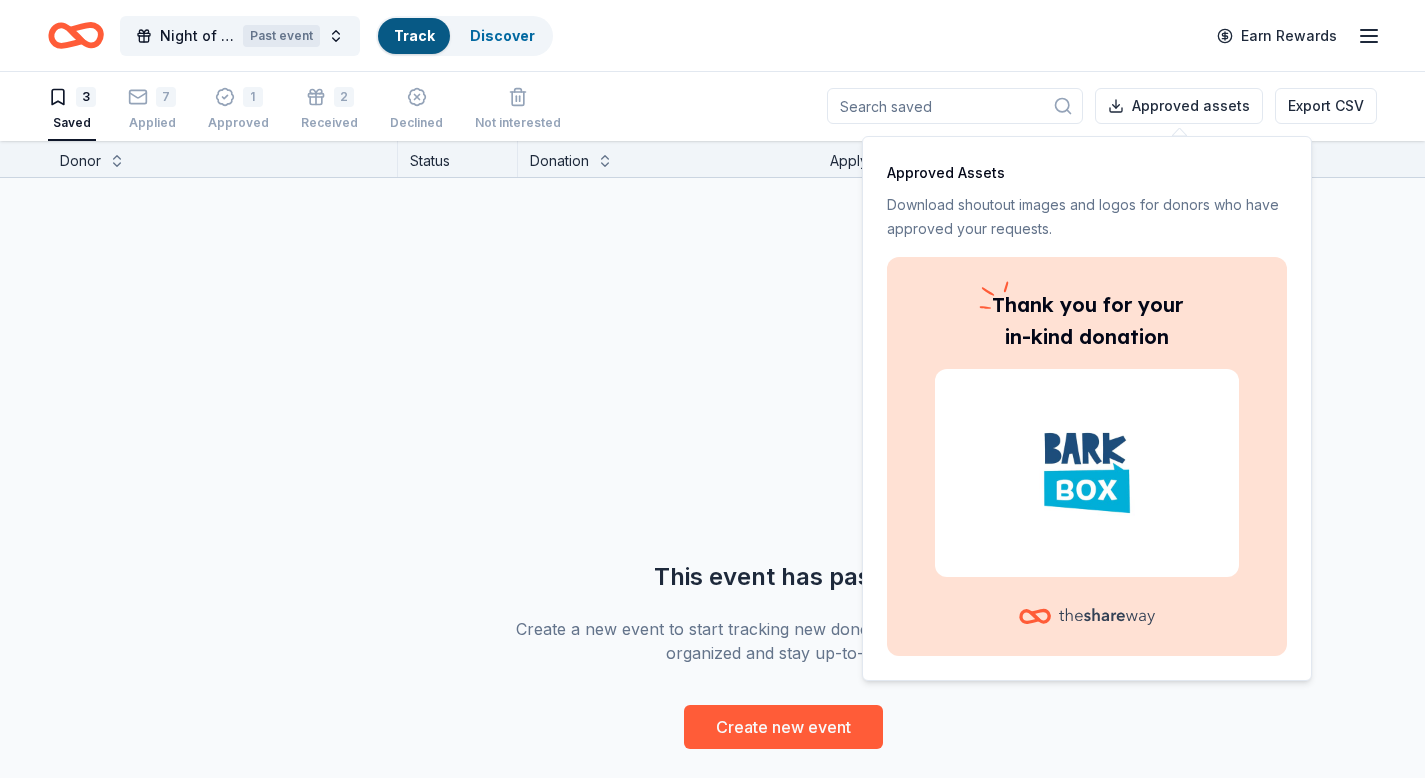 click on "Track" at bounding box center (414, 35) 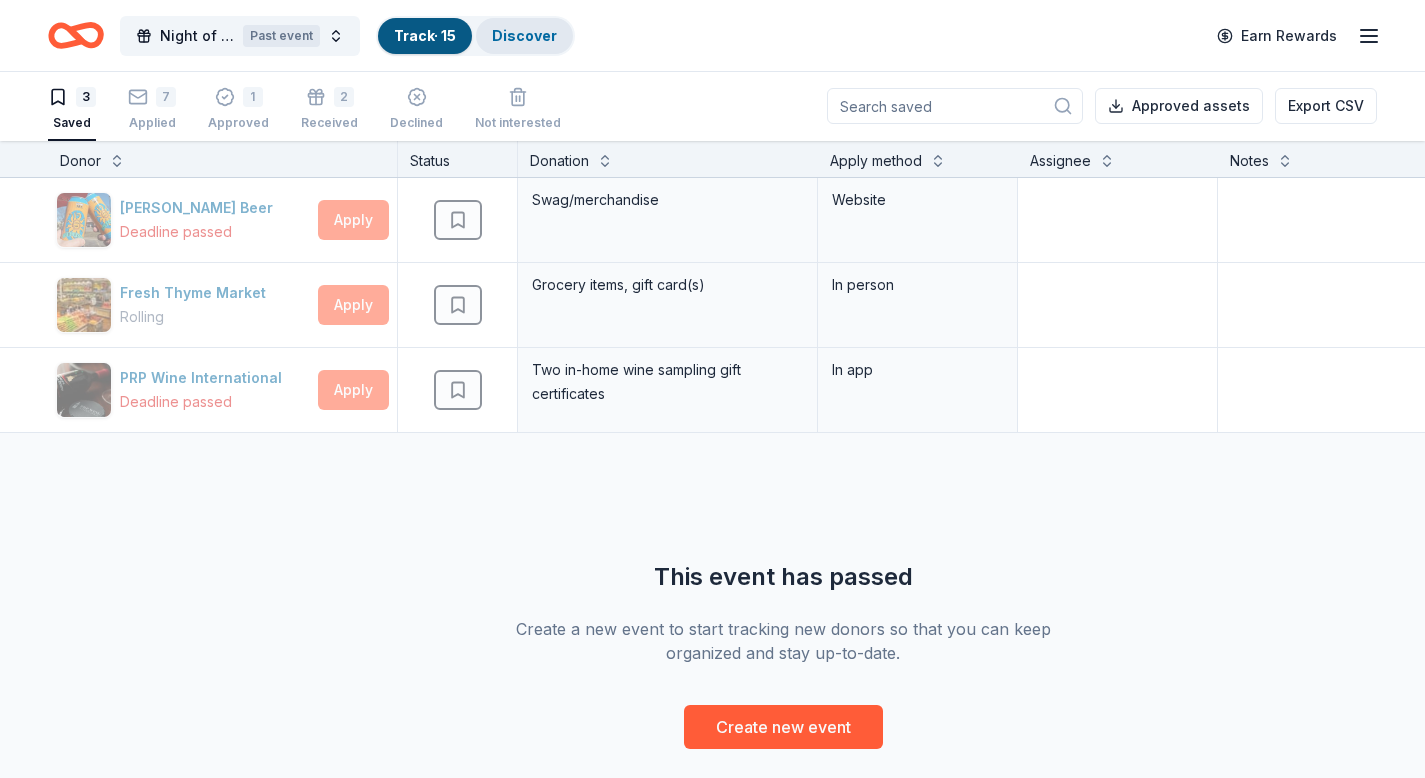 click on "Discover" at bounding box center (524, 35) 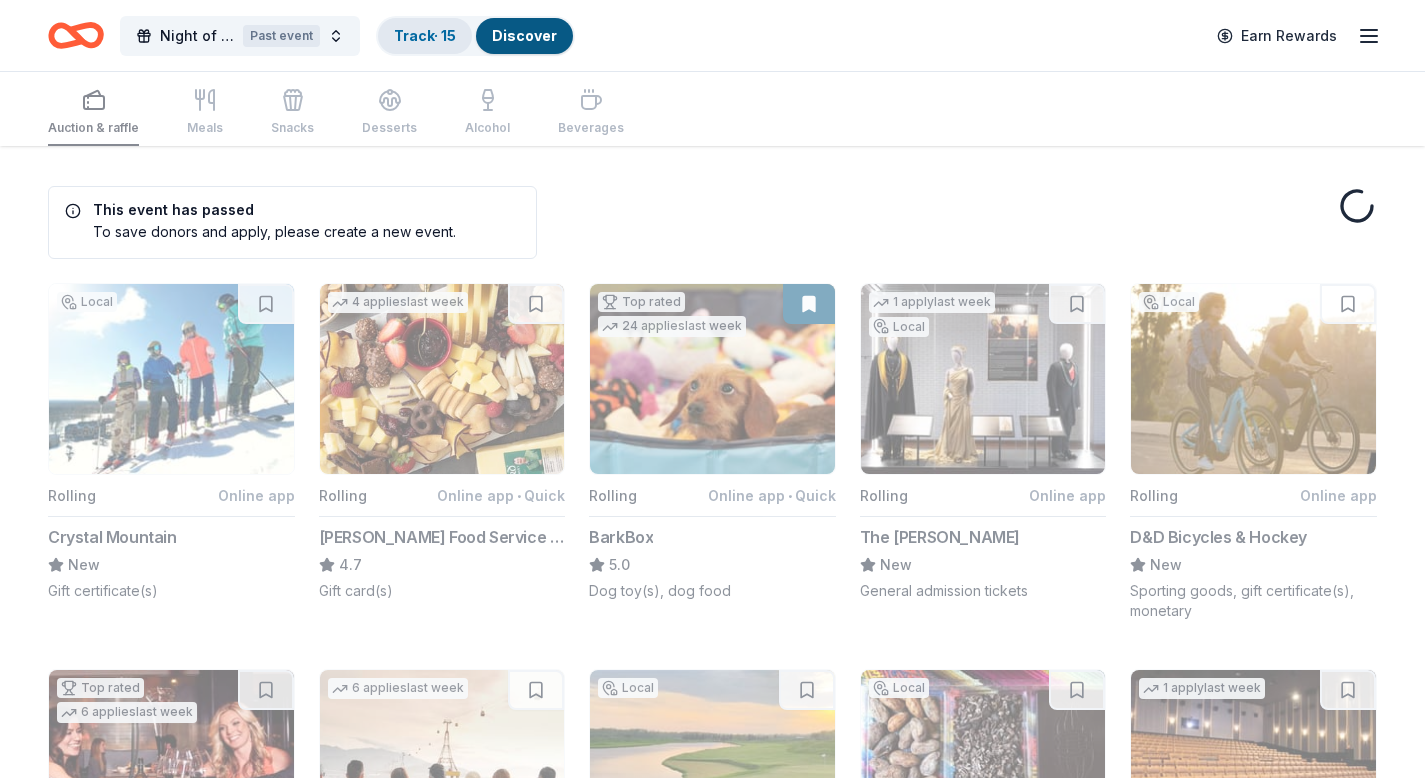 click on "Track  · 15" at bounding box center (425, 35) 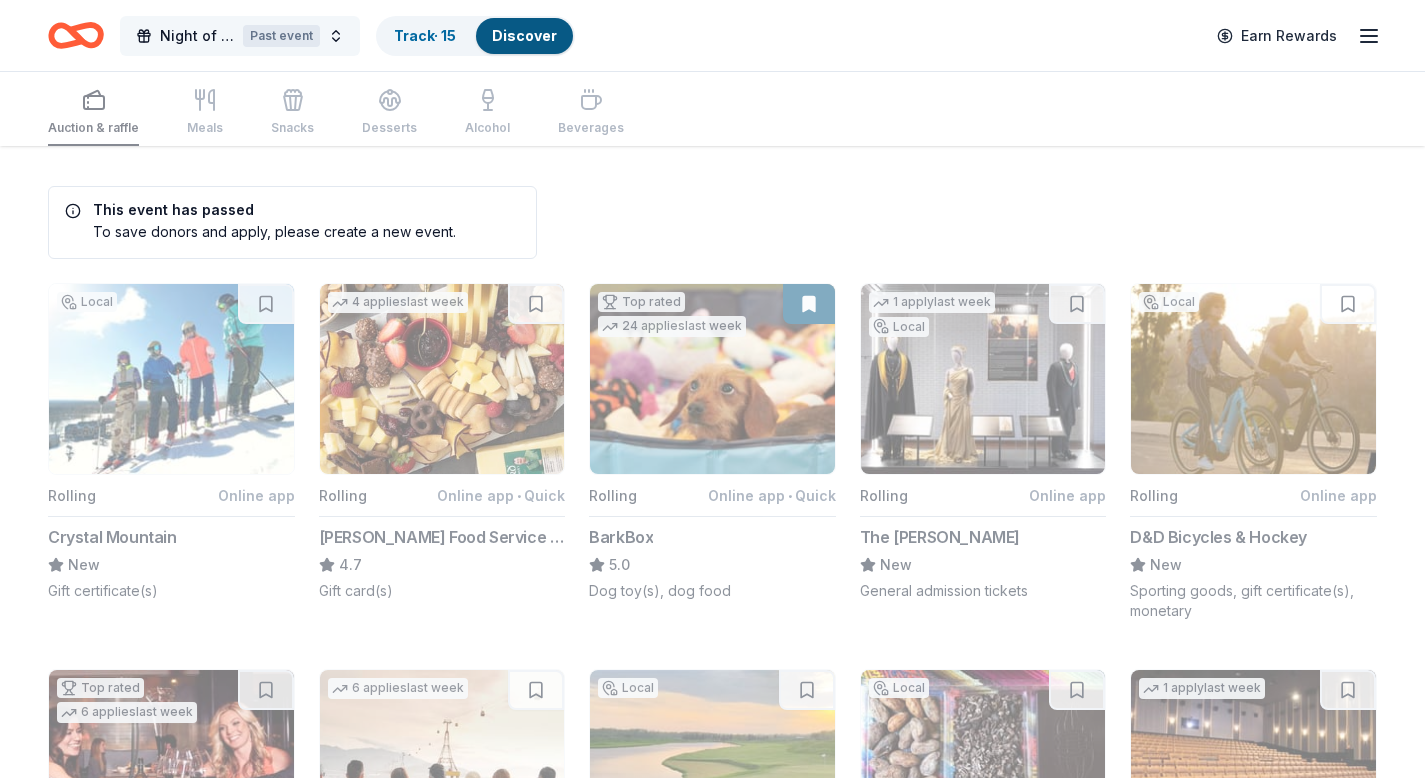 scroll, scrollTop: 1, scrollLeft: 0, axis: vertical 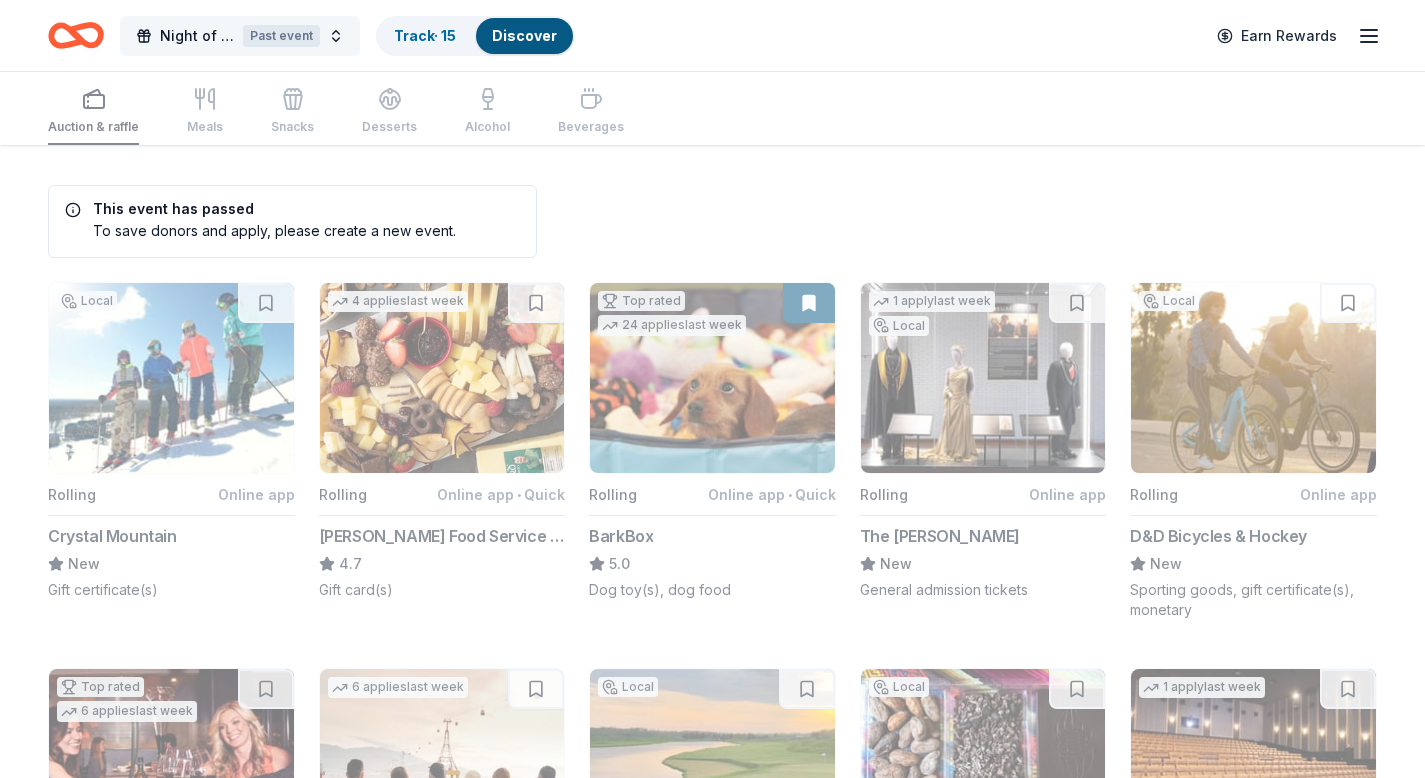 click on "Night of Hope" at bounding box center (197, 36) 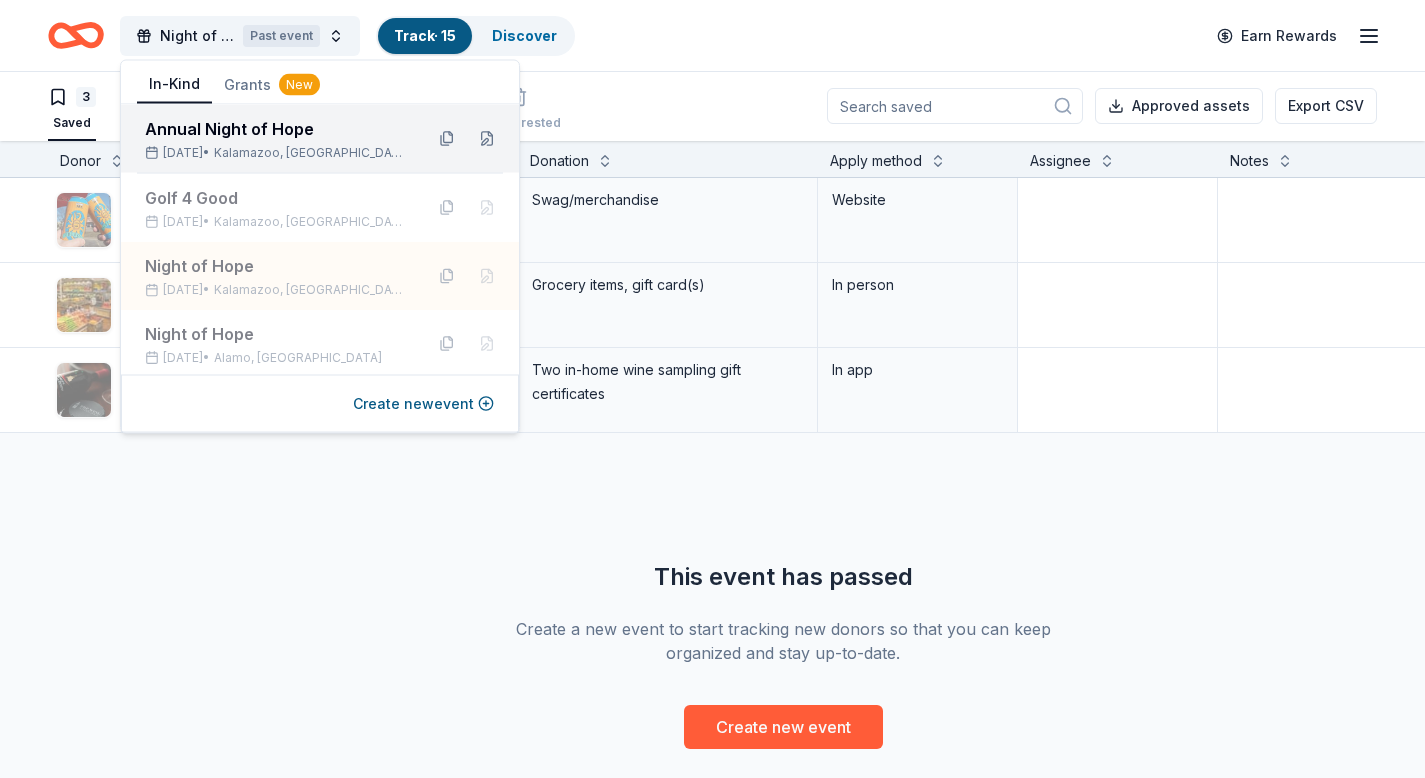 click on "Nov 14, 2025  •  Kalamazoo, MI" at bounding box center [276, 153] 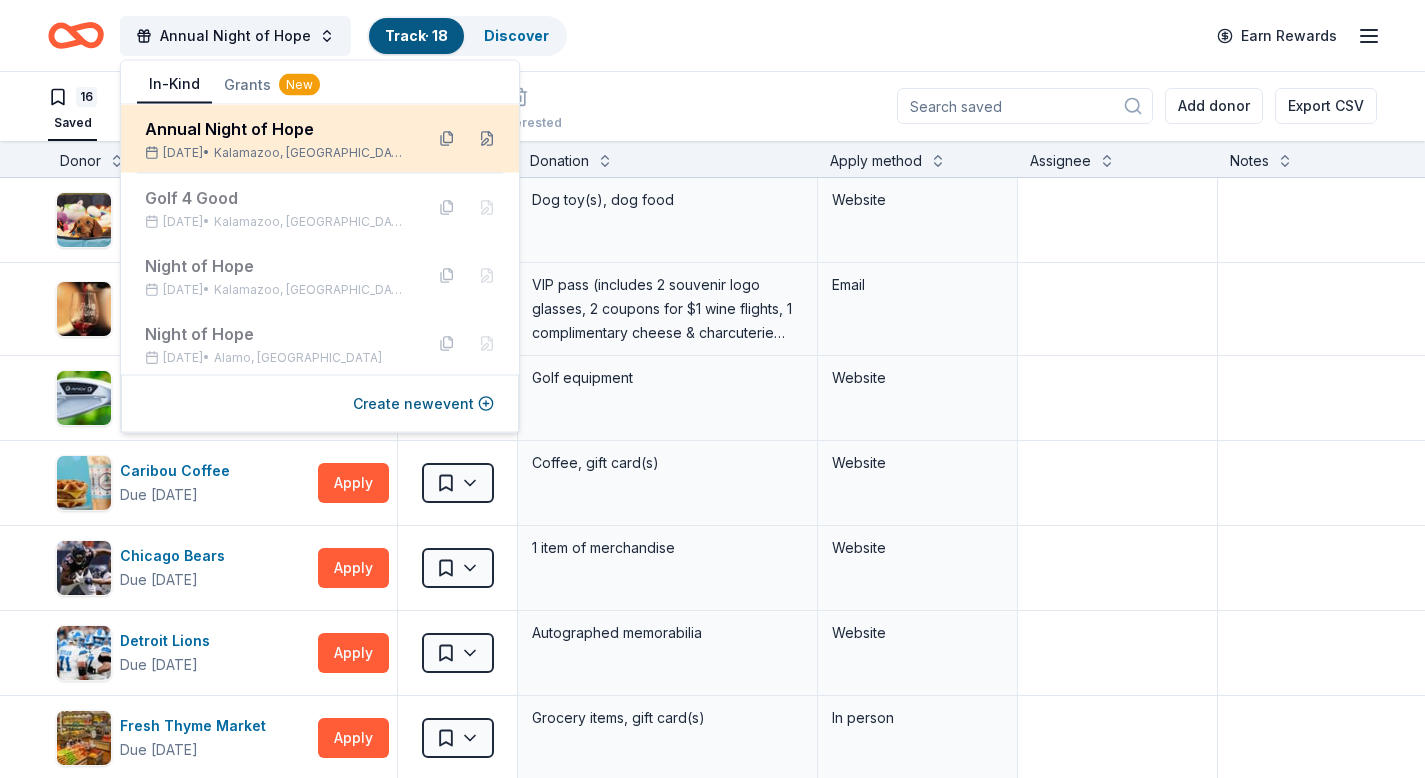 click on "Nov 14, 2025  •  Kalamazoo, MI" at bounding box center (276, 153) 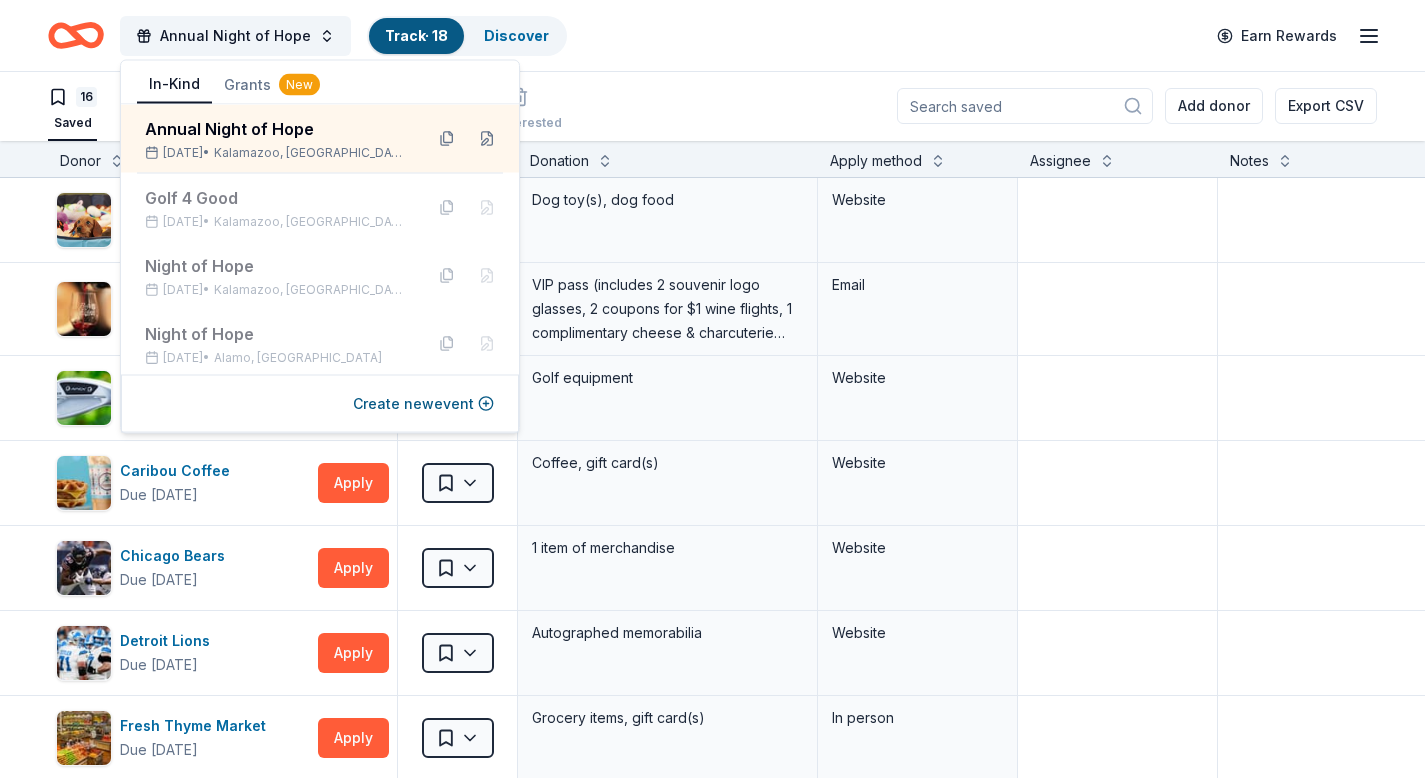 click on "16 Saved 2 Applied Approved Received Declined Not interested Add donor Export CSV" at bounding box center (712, 106) 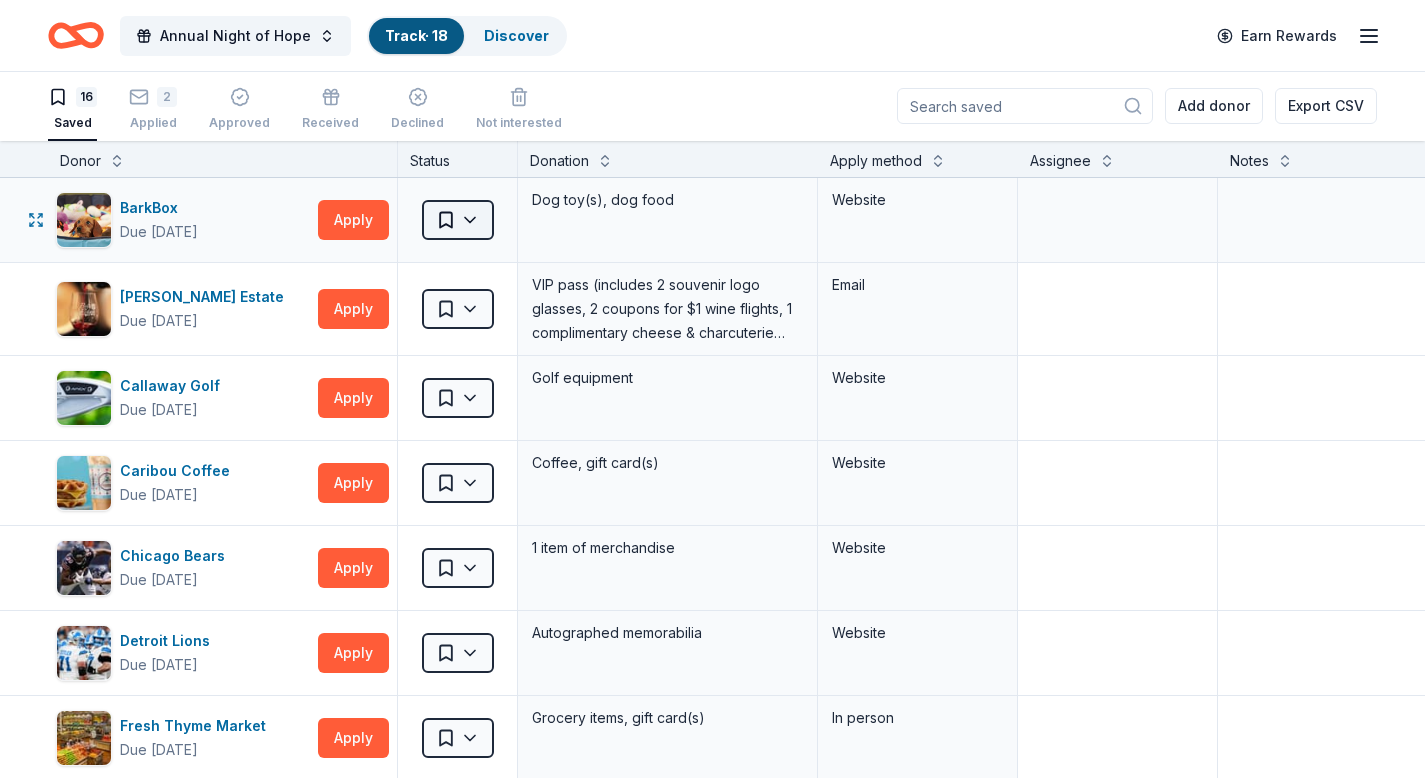 click on "Annual Night of Hope  Track  · 18 Discover Earn Rewards 16 Saved 2 Applied Approved Received Declined Not interested Add donor Export CSV Donor Status Donation Apply method Assignee Notes BarkBox Due in 96 days Apply Saved Dog toy(s), dog food Website Brys Estate Due in 84 days Apply Saved VIP pass (includes 2 souvenir logo glasses, 2 coupons for $1 wine flights, 1 complimentary cheese & charcuterie board, and 2 coupons for $1 glasses of wine) Email Callaway Golf Due in 96 days Apply Saved Golf equipment Website Caribou Coffee Due in 96 days Apply Saved Coffee, gift card(s) Website Chicago Bears Due in 84 days Apply Saved 1 item of merchandise Website Detroit Lions Due in 84 days Apply Saved Autographed memorabilia Website Fresh Thyme Market Due in 96 days Apply Saved Grocery items, gift card(s) In person Kilwins Due in 96 days Apply Saved Chocolate products, gift card(s), gift basket(s) Website Marriott International Due in 96 days Apply Saved Room stays, gift certifcate(s) Phone In person Mister Car Wash" at bounding box center [712, 388] 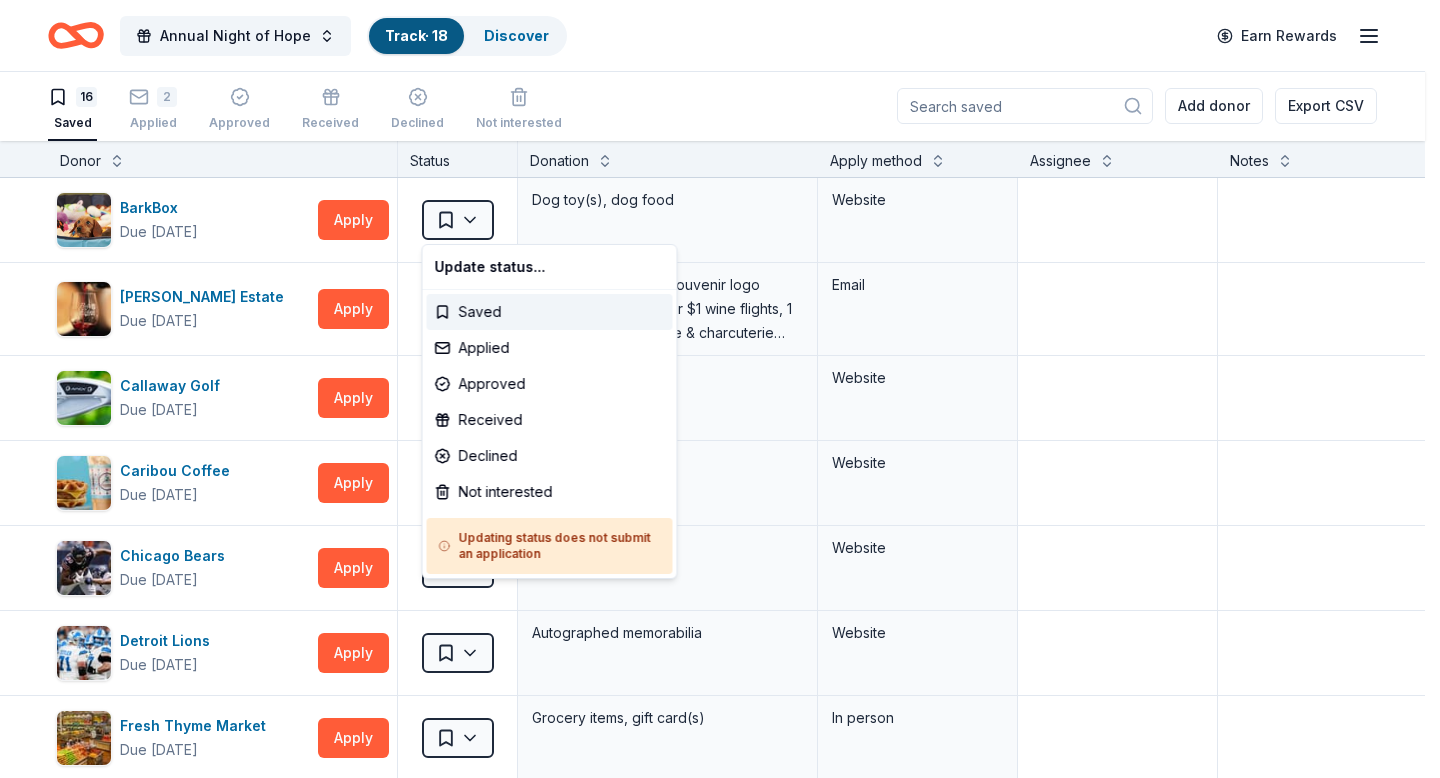 click on "Annual Night of Hope  Track  · 18 Discover Earn Rewards 16 Saved 2 Applied Approved Received Declined Not interested Add donor Export CSV Donor Status Donation Apply method Assignee Notes BarkBox Due in 96 days Apply Saved Dog toy(s), dog food Website Brys Estate Due in 84 days Apply Saved VIP pass (includes 2 souvenir logo glasses, 2 coupons for $1 wine flights, 1 complimentary cheese & charcuterie board, and 2 coupons for $1 glasses of wine) Email Callaway Golf Due in 96 days Apply Saved Golf equipment Website Caribou Coffee Due in 96 days Apply Saved Coffee, gift card(s) Website Chicago Bears Due in 84 days Apply Saved 1 item of merchandise Website Detroit Lions Due in 84 days Apply Saved Autographed memorabilia Website Fresh Thyme Market Due in 96 days Apply Saved Grocery items, gift card(s) In person Kilwins Due in 96 days Apply Saved Chocolate products, gift card(s), gift basket(s) Website Marriott International Due in 96 days Apply Saved Room stays, gift certifcate(s) Phone In person Mister Car Wash" at bounding box center (720, 388) 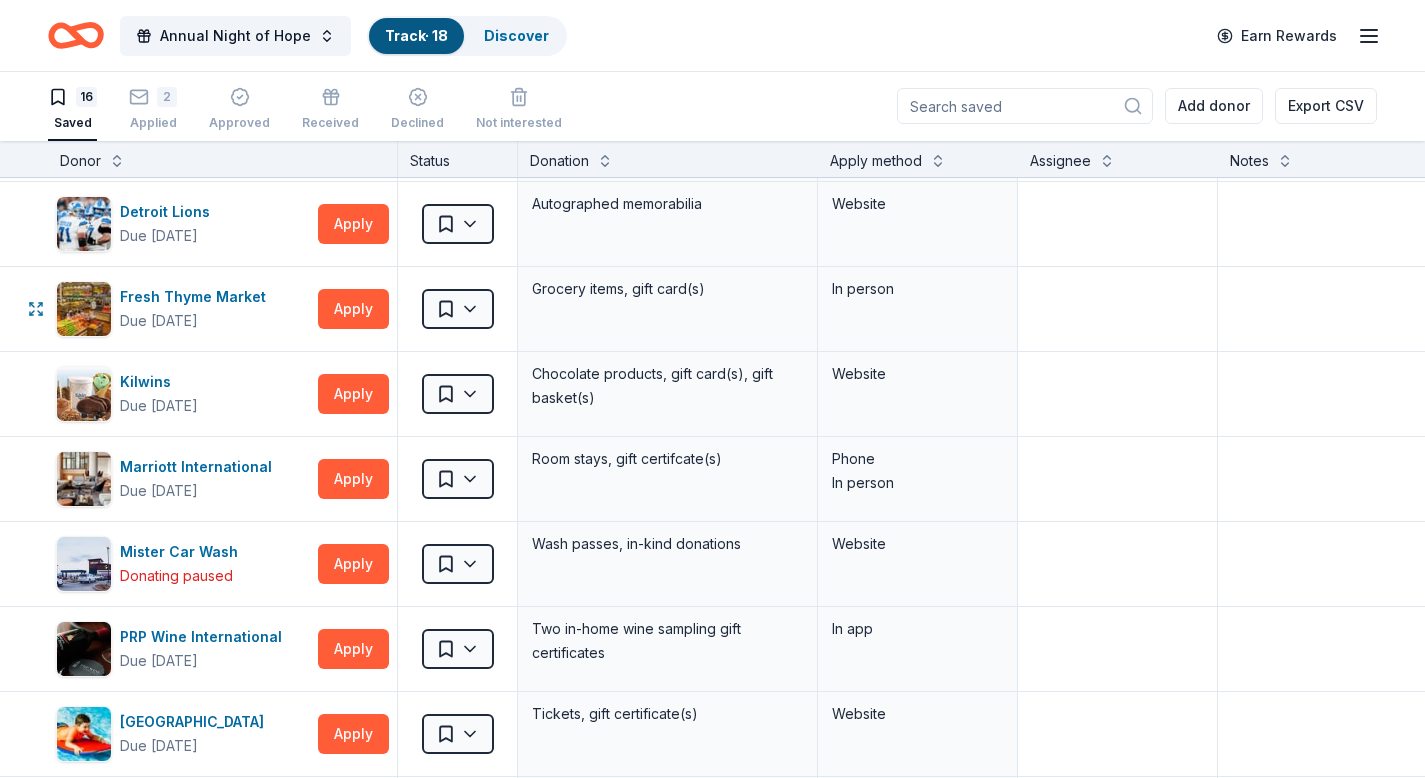 scroll, scrollTop: 0, scrollLeft: 0, axis: both 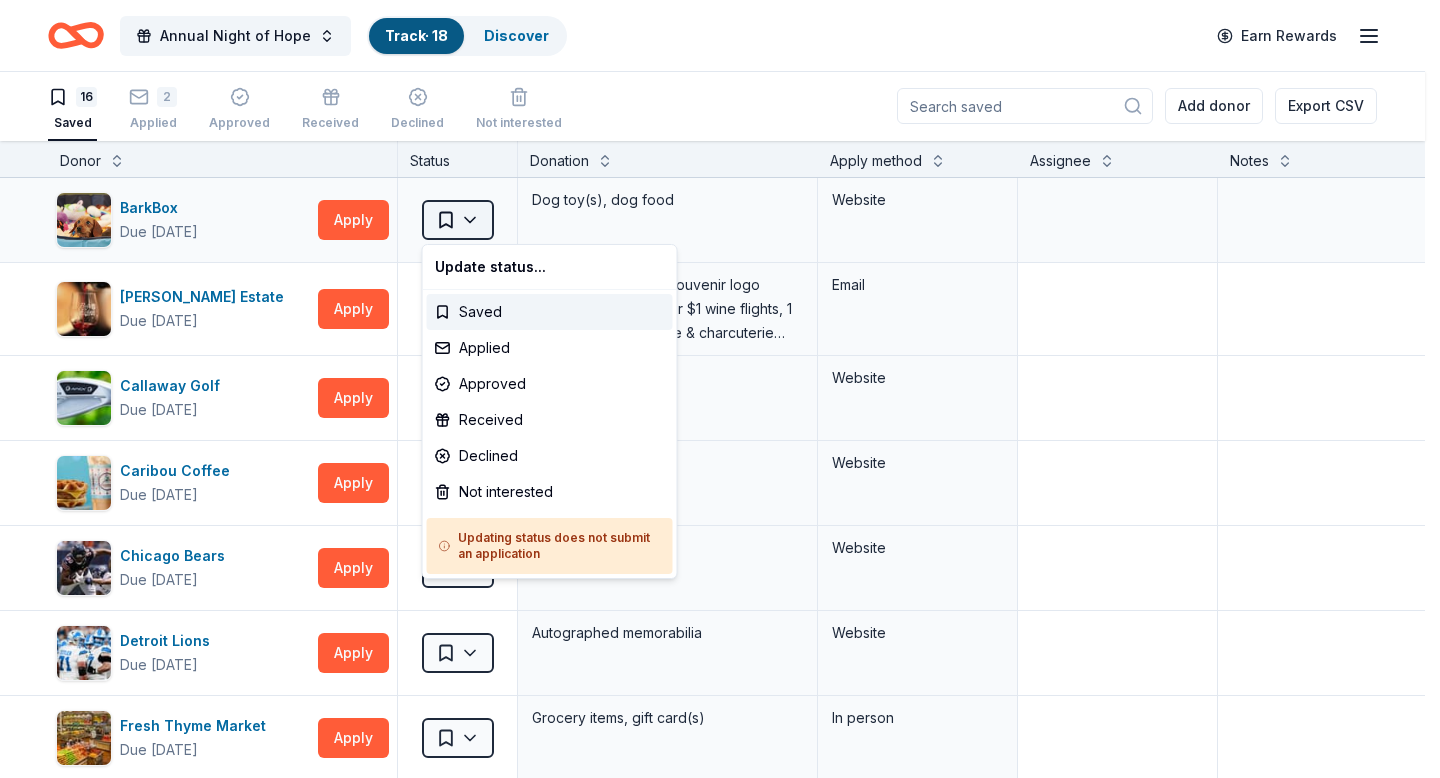 click on "Annual Night of Hope  Track  · 18 Discover Earn Rewards 16 Saved 2 Applied Approved Received Declined Not interested Add donor Export CSV Donor Status Donation Apply method Assignee Notes BarkBox Due in 96 days Apply Saved Dog toy(s), dog food Website Brys Estate Due in 84 days Apply Saved VIP pass (includes 2 souvenir logo glasses, 2 coupons for $1 wine flights, 1 complimentary cheese & charcuterie board, and 2 coupons for $1 glasses of wine) Email Callaway Golf Due in 96 days Apply Saved Golf equipment Website Caribou Coffee Due in 96 days Apply Saved Coffee, gift card(s) Website Chicago Bears Due in 84 days Apply Saved 1 item of merchandise Website Detroit Lions Due in 84 days Apply Saved Autographed memorabilia Website Fresh Thyme Market Due in 96 days Apply Saved Grocery items, gift card(s) In person Kilwins Due in 96 days Apply Saved Chocolate products, gift card(s), gift basket(s) Website Marriott International Due in 96 days Apply Saved Room stays, gift certifcate(s) Phone In person Mister Car Wash" at bounding box center [720, 388] 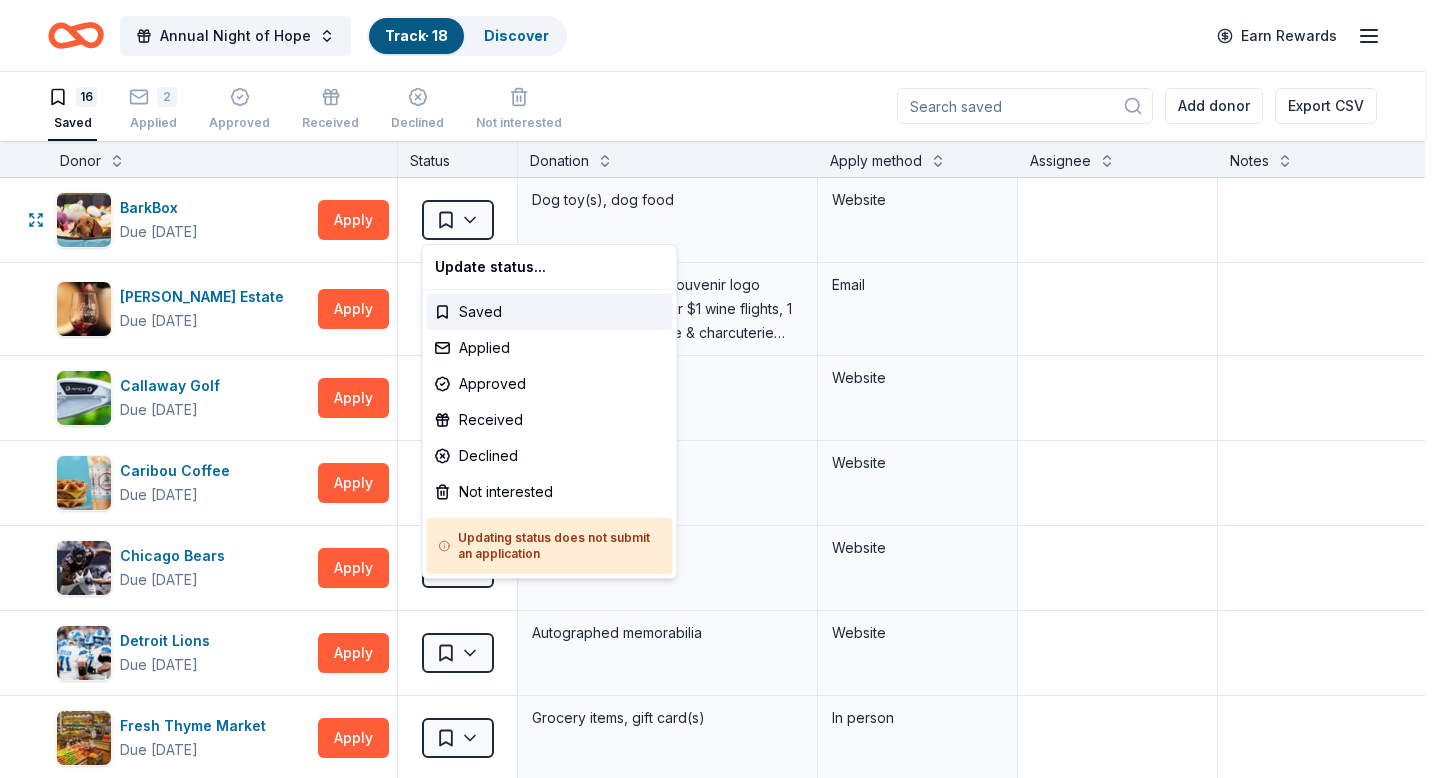 click on "Annual Night of Hope  Track  · 18 Discover Earn Rewards 16 Saved 2 Applied Approved Received Declined Not interested Add donor Export CSV Donor Status Donation Apply method Assignee Notes BarkBox Due in 96 days Apply Saved Dog toy(s), dog food Website Brys Estate Due in 84 days Apply Saved VIP pass (includes 2 souvenir logo glasses, 2 coupons for $1 wine flights, 1 complimentary cheese & charcuterie board, and 2 coupons for $1 glasses of wine) Email Callaway Golf Due in 96 days Apply Saved Golf equipment Website Caribou Coffee Due in 96 days Apply Saved Coffee, gift card(s) Website Chicago Bears Due in 84 days Apply Saved 1 item of merchandise Website Detroit Lions Due in 84 days Apply Saved Autographed memorabilia Website Fresh Thyme Market Due in 96 days Apply Saved Grocery items, gift card(s) In person Kilwins Due in 96 days Apply Saved Chocolate products, gift card(s), gift basket(s) Website Marriott International Due in 96 days Apply Saved Room stays, gift certifcate(s) Phone In person Mister Car Wash" at bounding box center (720, 388) 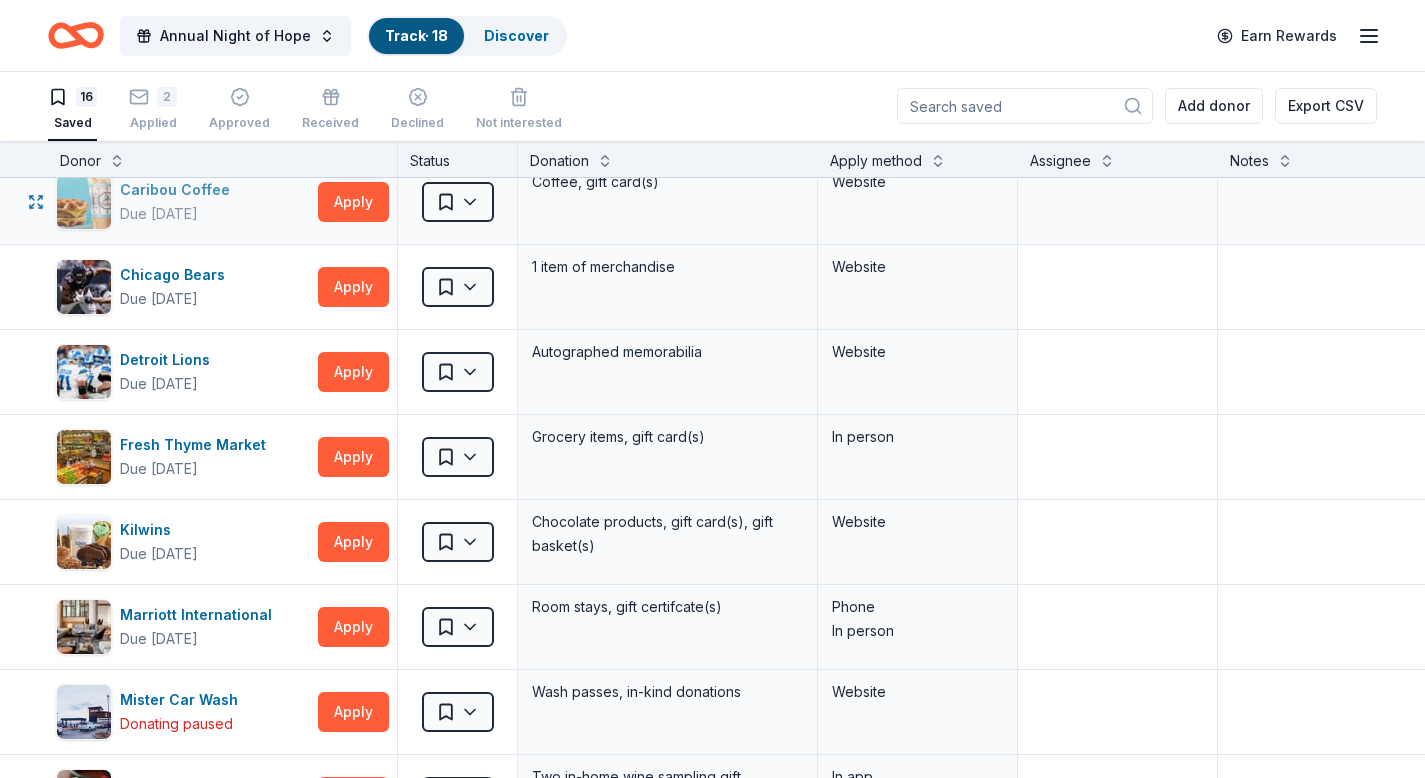 scroll, scrollTop: 283, scrollLeft: 0, axis: vertical 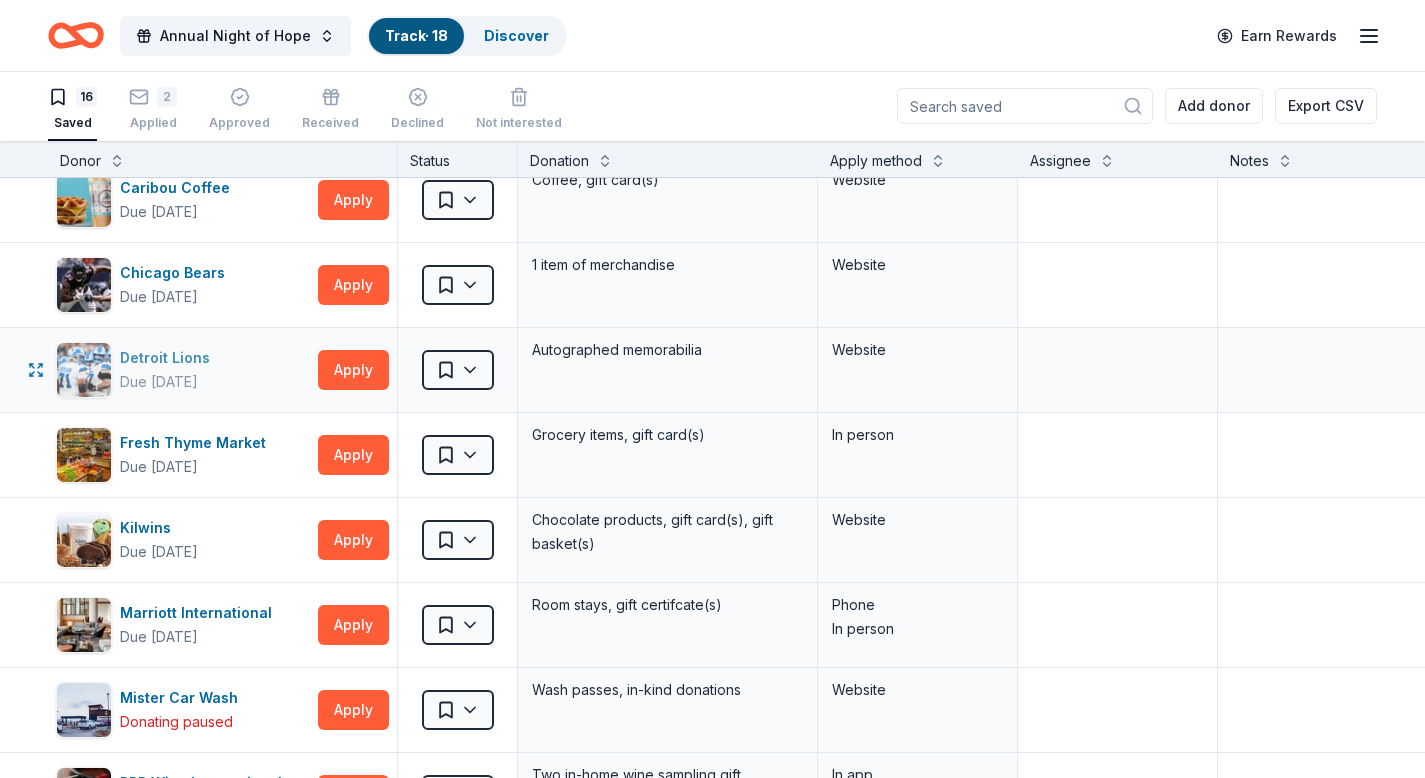 click on "Detroit Lions" at bounding box center [169, 358] 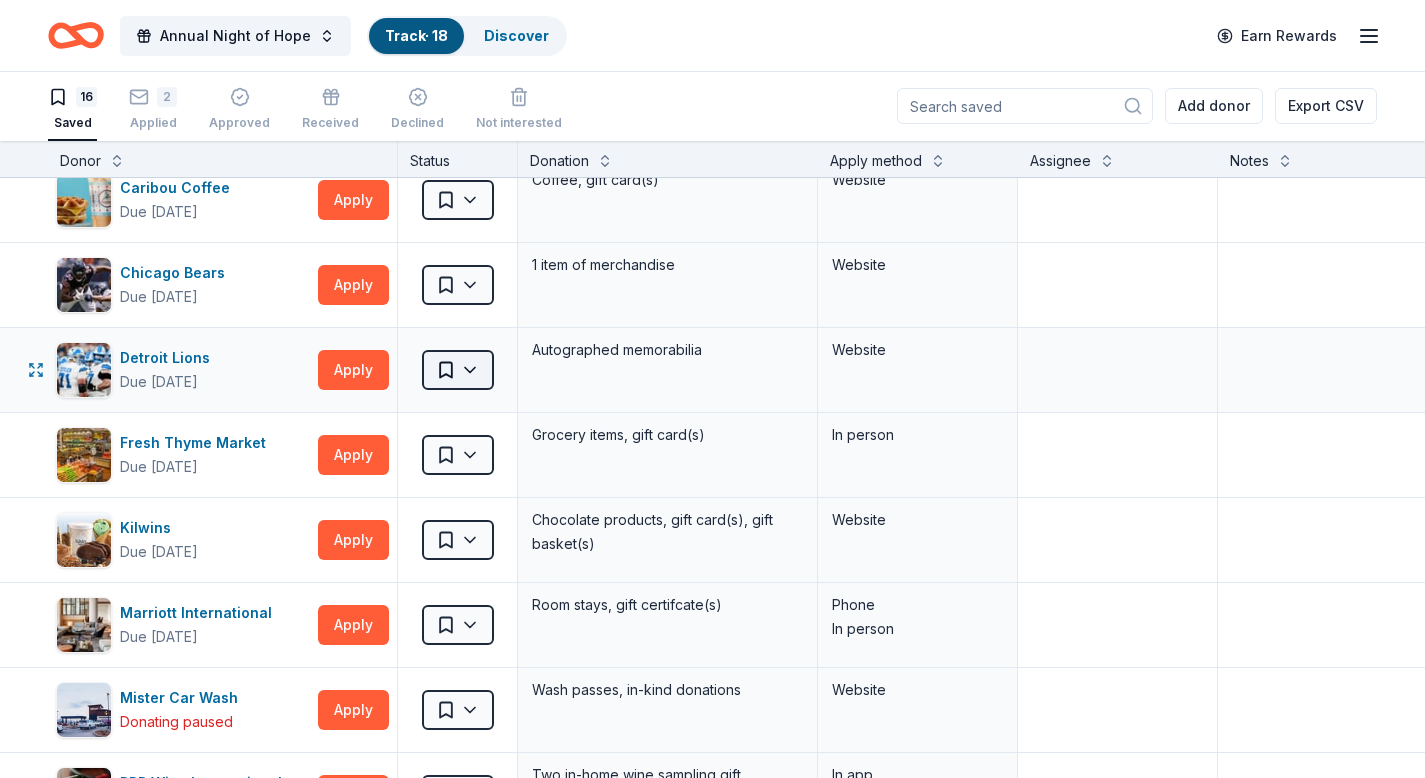 click on "Annual Night of Hope  Track  · 18 Discover Earn Rewards 16 Saved 2 Applied Approved Received Declined Not interested Add donor Export CSV Donor Status Donation Apply method Assignee Notes BarkBox Due in 96 days Apply Saved Dog toy(s), dog food Website Brys Estate Due in 84 days Apply Saved VIP pass (includes 2 souvenir logo glasses, 2 coupons for $1 wine flights, 1 complimentary cheese & charcuterie board, and 2 coupons for $1 glasses of wine) Email Callaway Golf Due in 96 days Apply Saved Golf equipment Website Caribou Coffee Due in 96 days Apply Saved Coffee, gift card(s) Website Chicago Bears Due in 84 days Apply Saved 1 item of merchandise Website Detroit Lions Due in 84 days Apply Saved Autographed memorabilia Website Fresh Thyme Market Due in 96 days Apply Saved Grocery items, gift card(s) In person Kilwins Due in 96 days Apply Saved Chocolate products, gift card(s), gift basket(s) Website Marriott International Due in 96 days Apply Saved Room stays, gift certifcate(s) Phone In person Mister Car Wash" at bounding box center (712, 388) 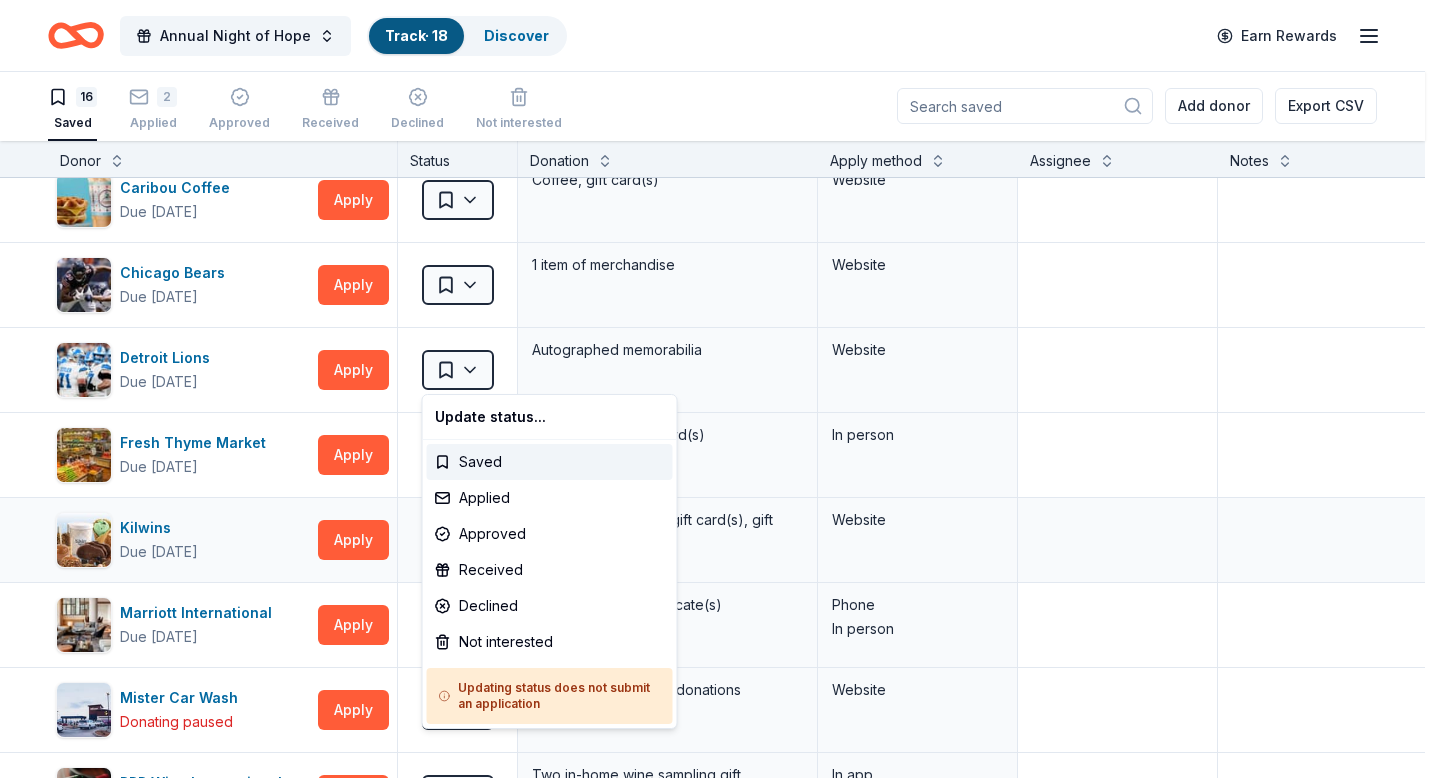 click on "Annual Night of Hope  Track  · 18 Discover Earn Rewards 16 Saved 2 Applied Approved Received Declined Not interested Add donor Export CSV Donor Status Donation Apply method Assignee Notes BarkBox Due in 96 days Apply Saved Dog toy(s), dog food Website Brys Estate Due in 84 days Apply Saved VIP pass (includes 2 souvenir logo glasses, 2 coupons for $1 wine flights, 1 complimentary cheese & charcuterie board, and 2 coupons for $1 glasses of wine) Email Callaway Golf Due in 96 days Apply Saved Golf equipment Website Caribou Coffee Due in 96 days Apply Saved Coffee, gift card(s) Website Chicago Bears Due in 84 days Apply Saved 1 item of merchandise Website Detroit Lions Due in 84 days Apply Saved Autographed memorabilia Website Fresh Thyme Market Due in 96 days Apply Saved Grocery items, gift card(s) In person Kilwins Due in 96 days Apply Saved Chocolate products, gift card(s), gift basket(s) Website Marriott International Due in 96 days Apply Saved Room stays, gift certifcate(s) Phone In person Mister Car Wash" at bounding box center [720, 388] 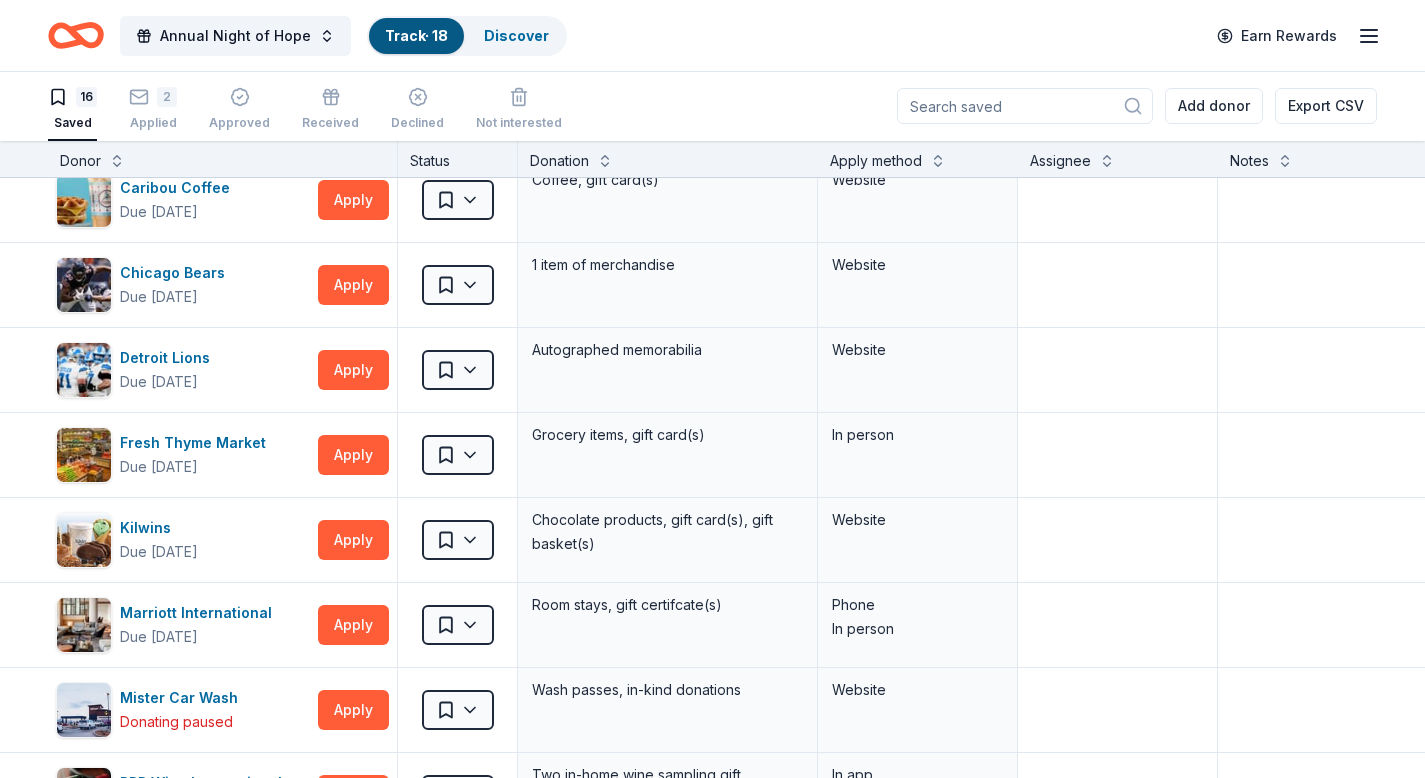 click 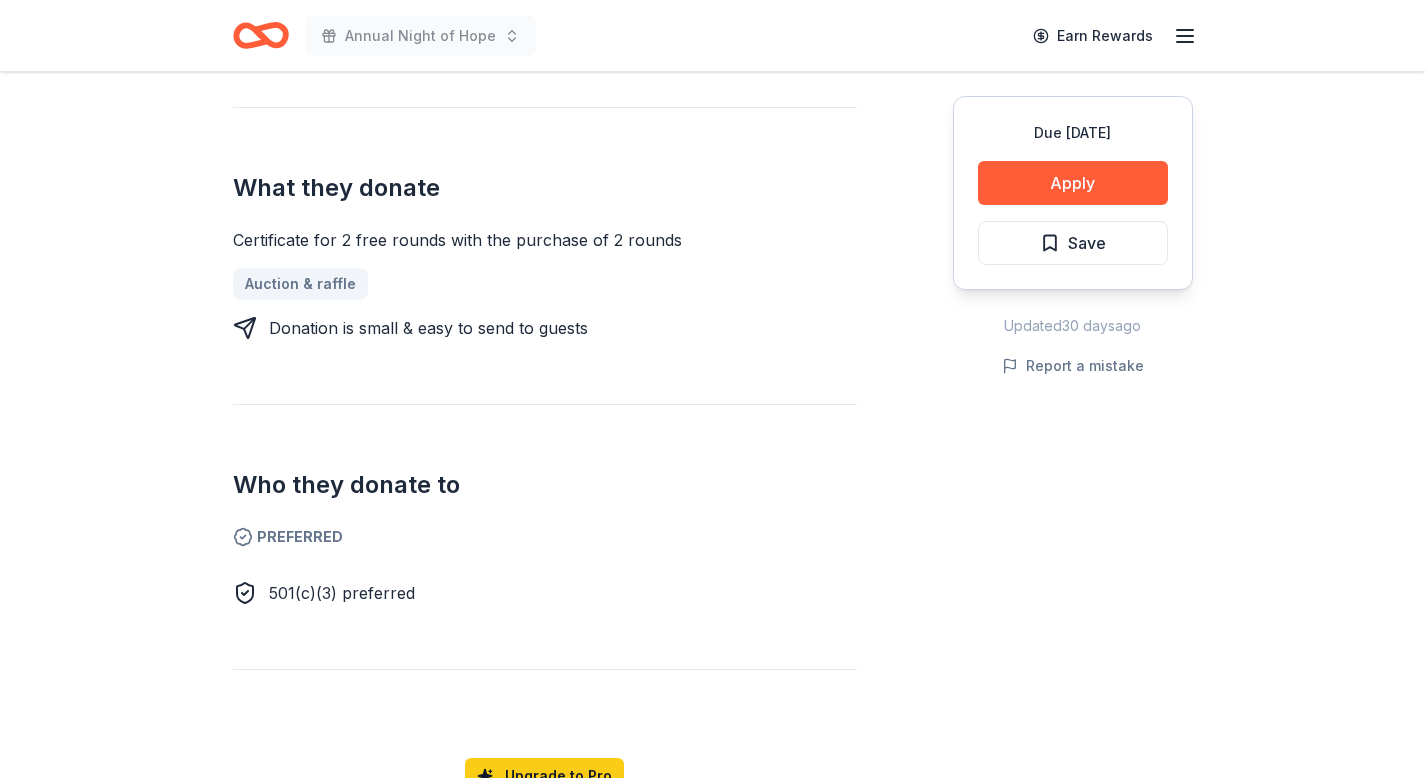 scroll, scrollTop: 781, scrollLeft: 0, axis: vertical 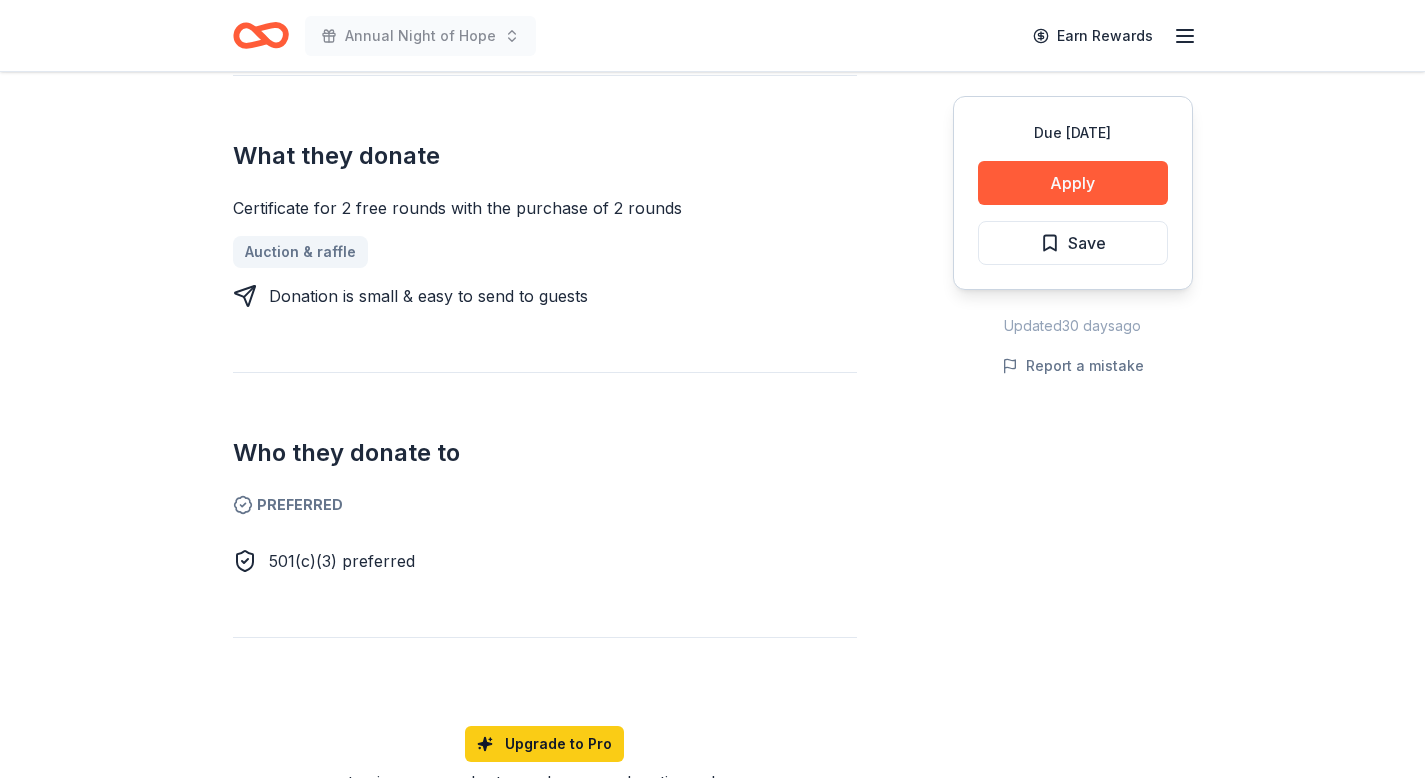 drag, startPoint x: 223, startPoint y: 185, endPoint x: 601, endPoint y: 181, distance: 378.02115 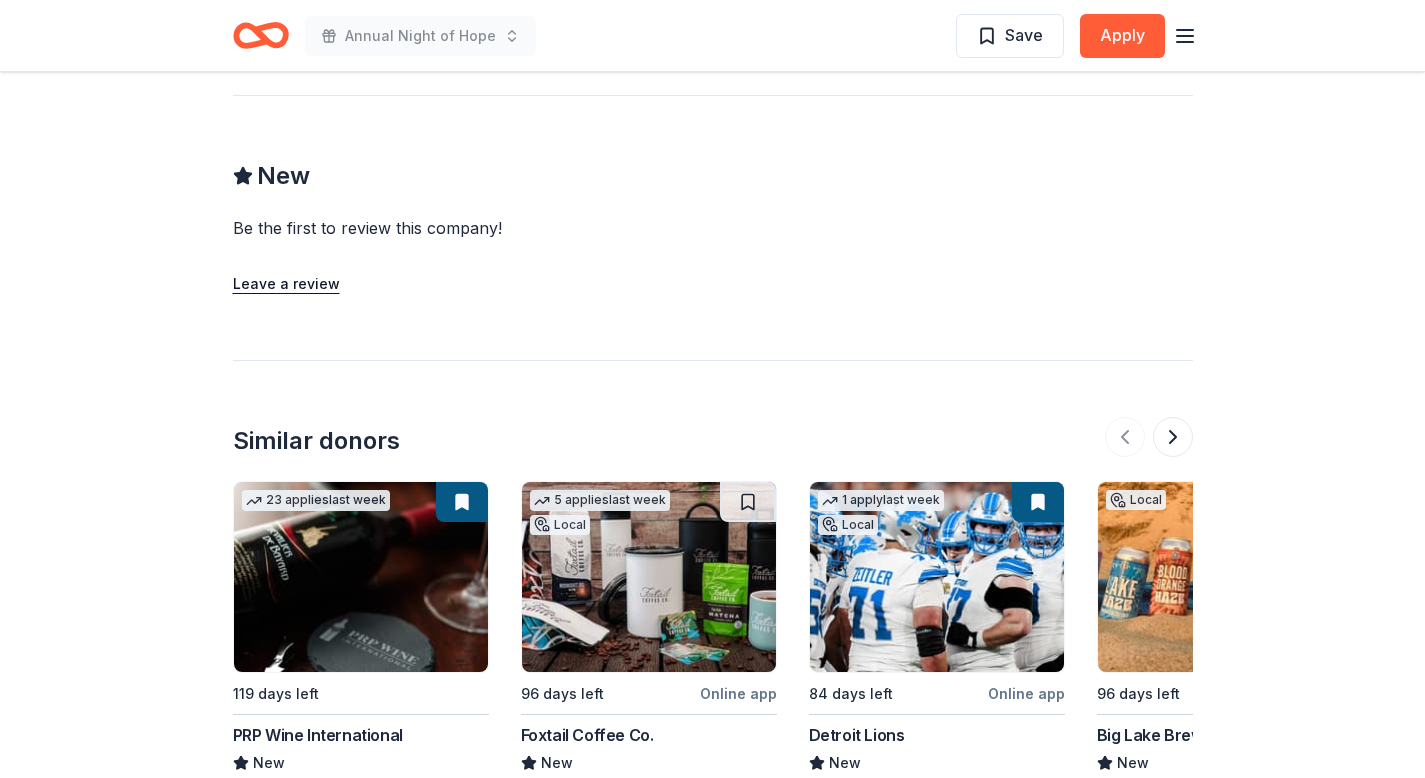 scroll, scrollTop: 1562, scrollLeft: 0, axis: vertical 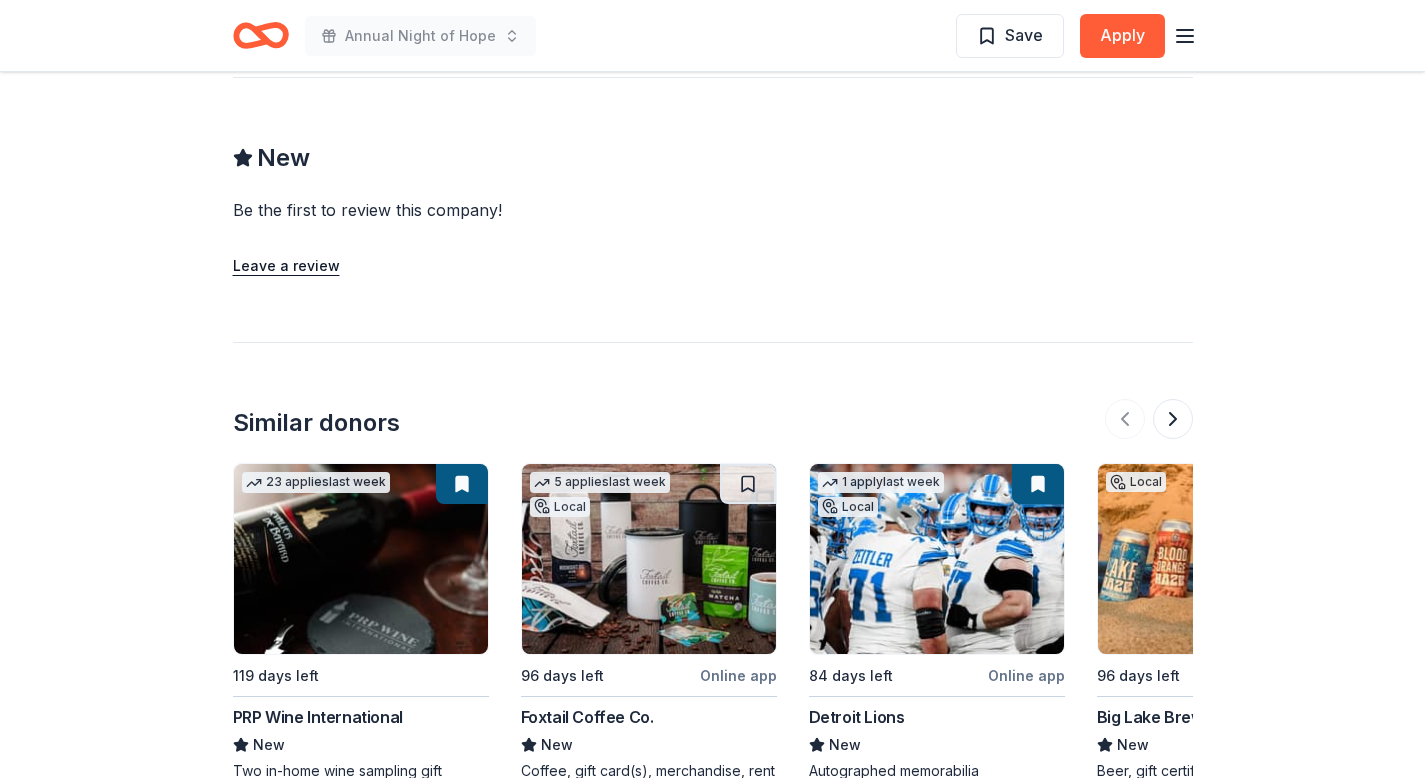 click at bounding box center [649, 559] 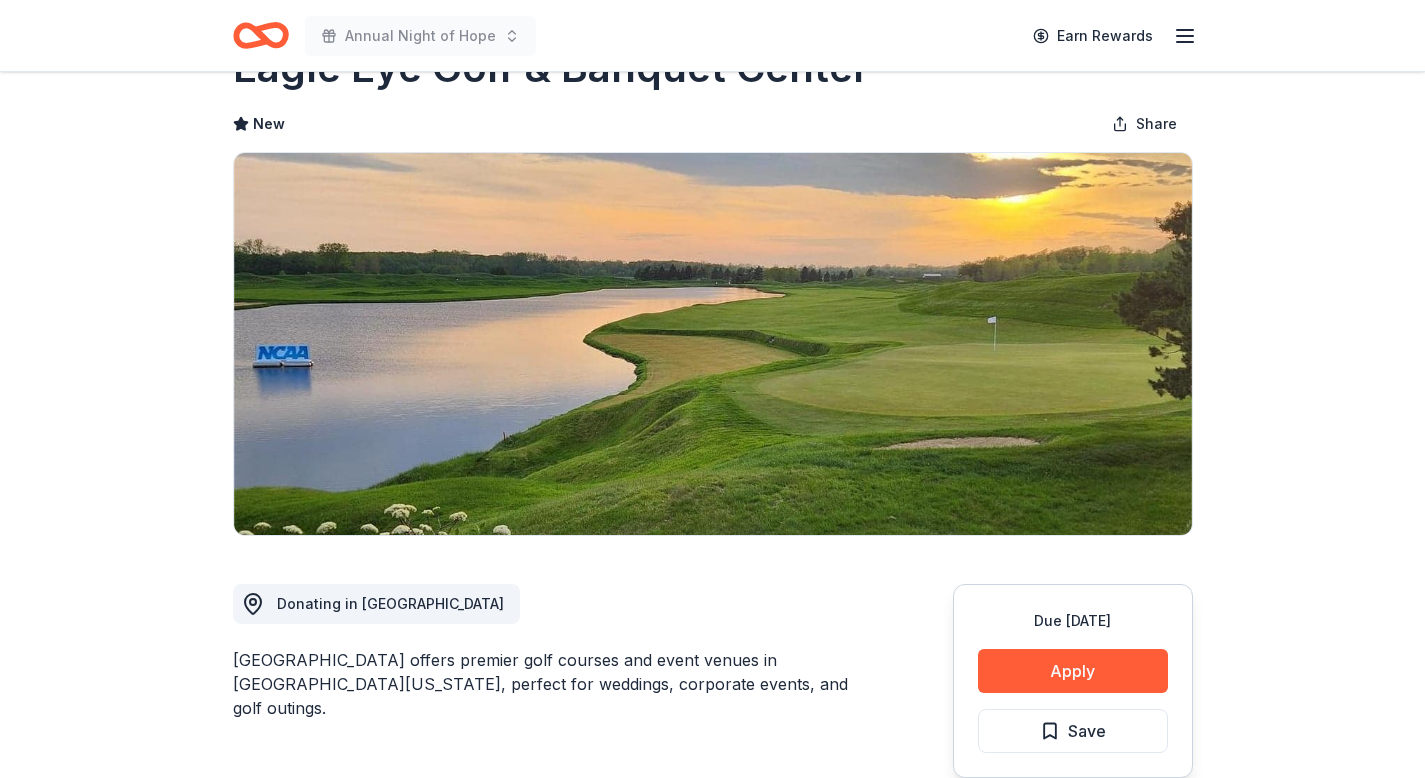 scroll, scrollTop: 0, scrollLeft: 0, axis: both 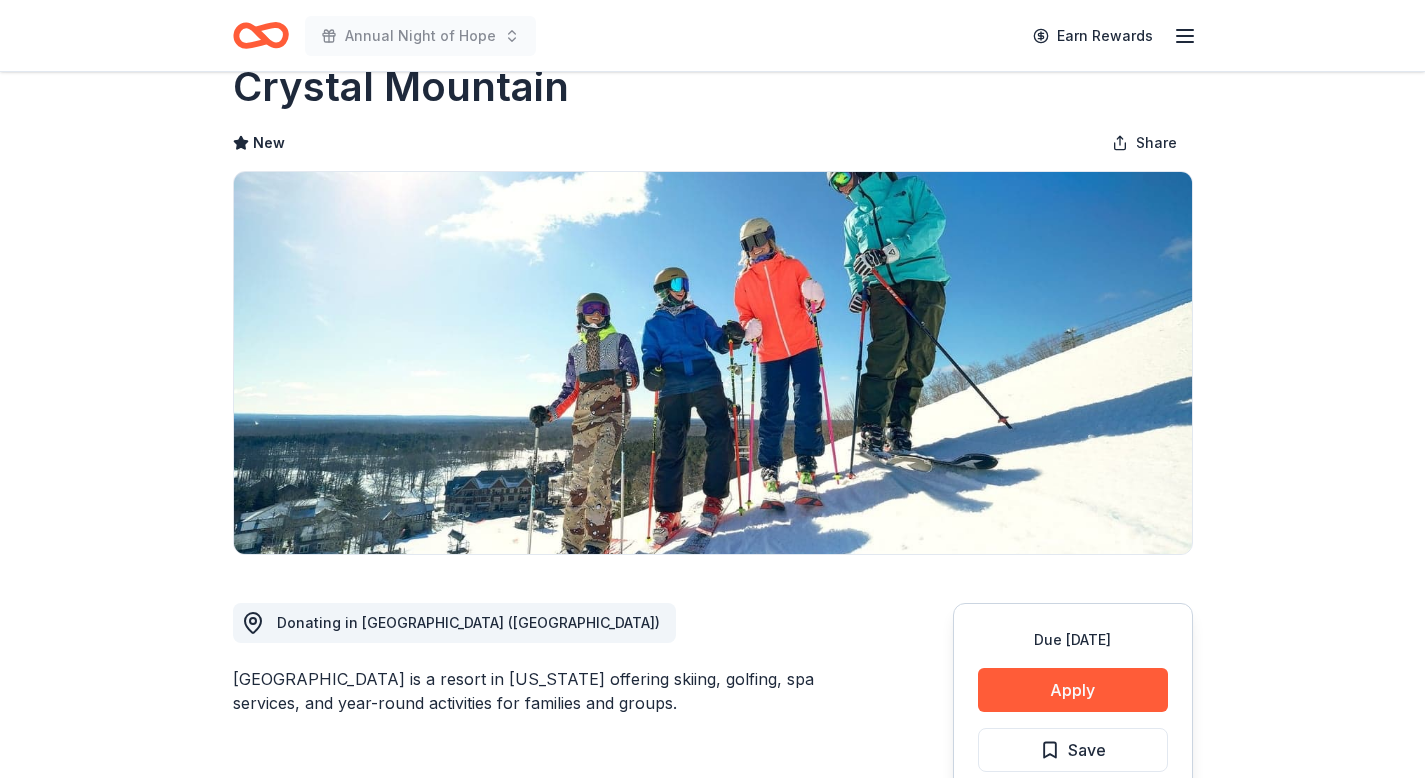 click on "Donating in [GEOGRAPHIC_DATA] ([GEOGRAPHIC_DATA])" at bounding box center [468, 622] 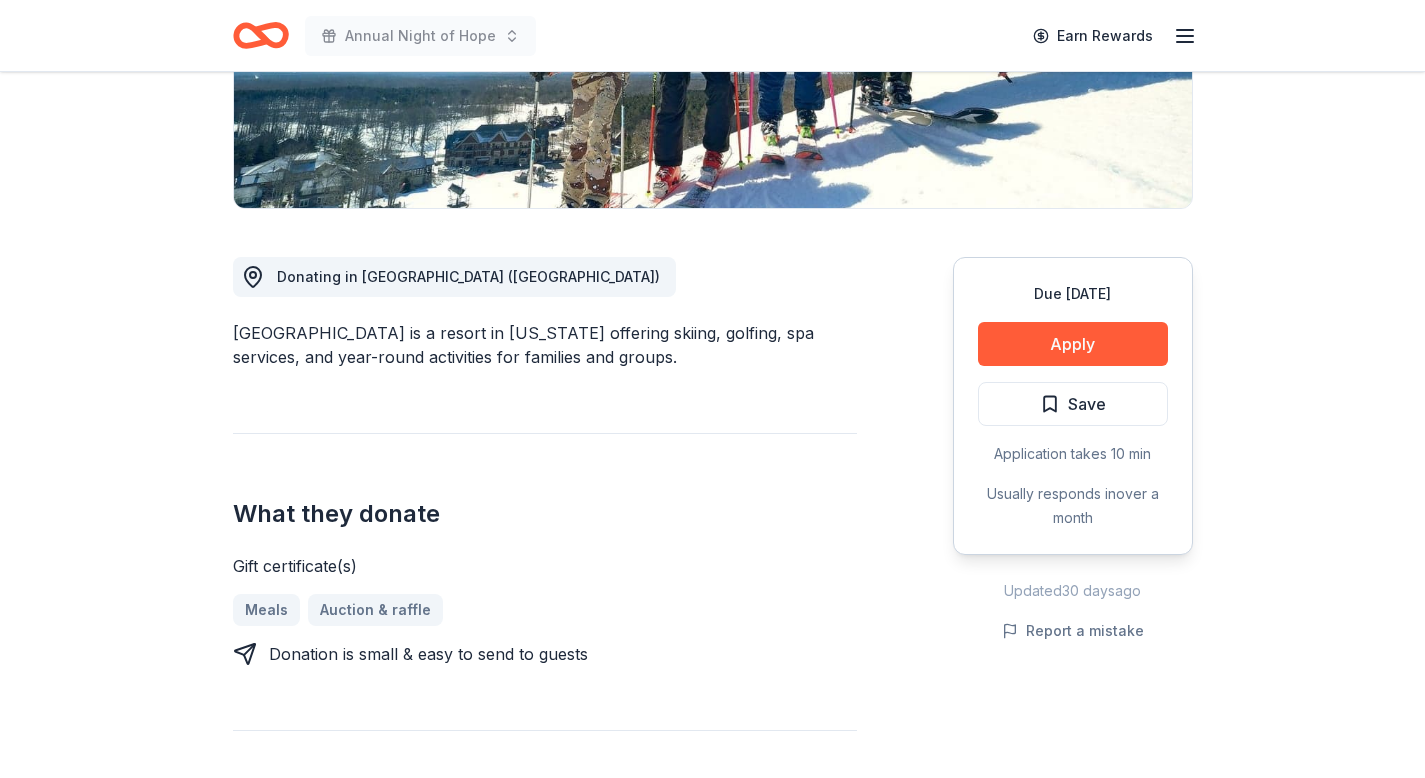 scroll, scrollTop: 402, scrollLeft: 0, axis: vertical 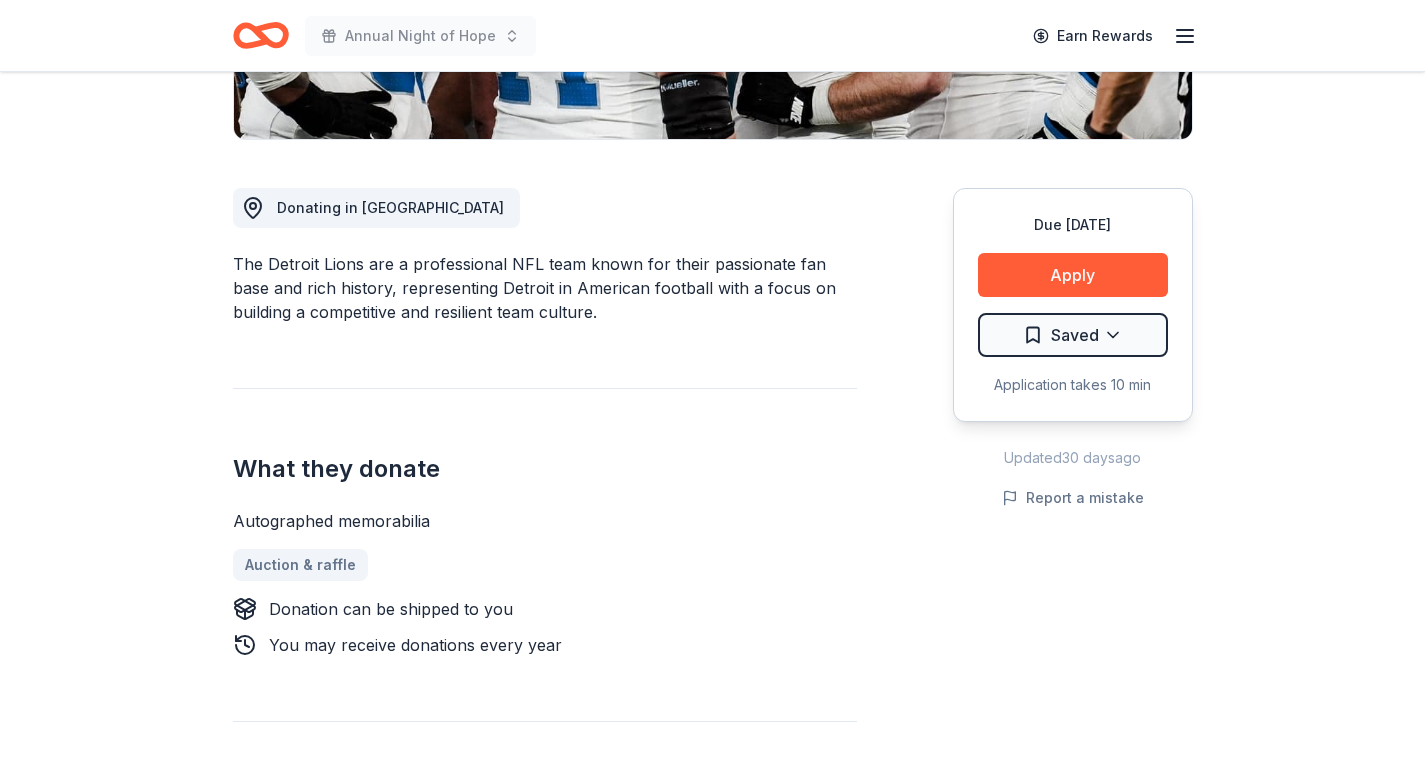 click on "The Detroit Lions are a professional NFL team known for their passionate fan base and rich history, representing Detroit in American football with a focus on building a competitive and resilient team culture." at bounding box center [545, 288] 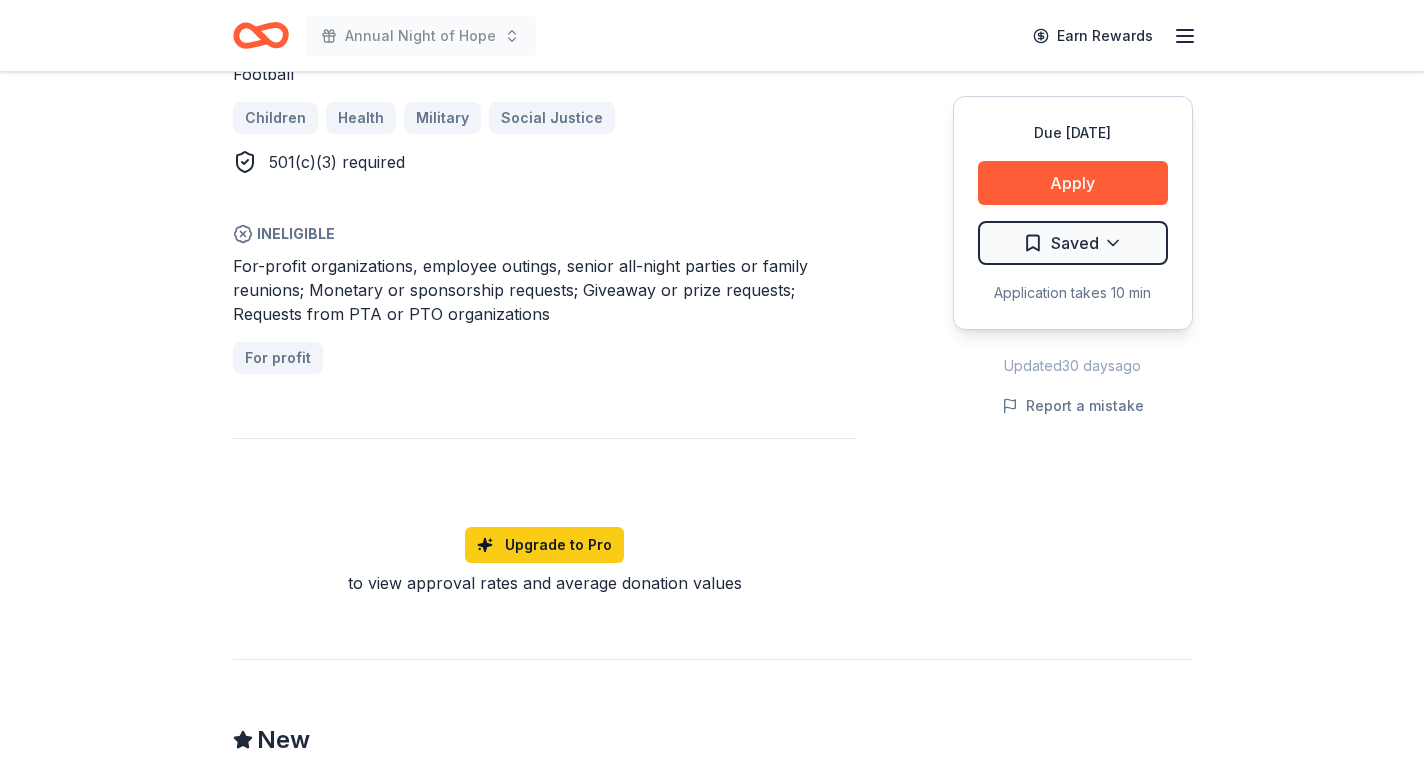 scroll, scrollTop: 1336, scrollLeft: 0, axis: vertical 